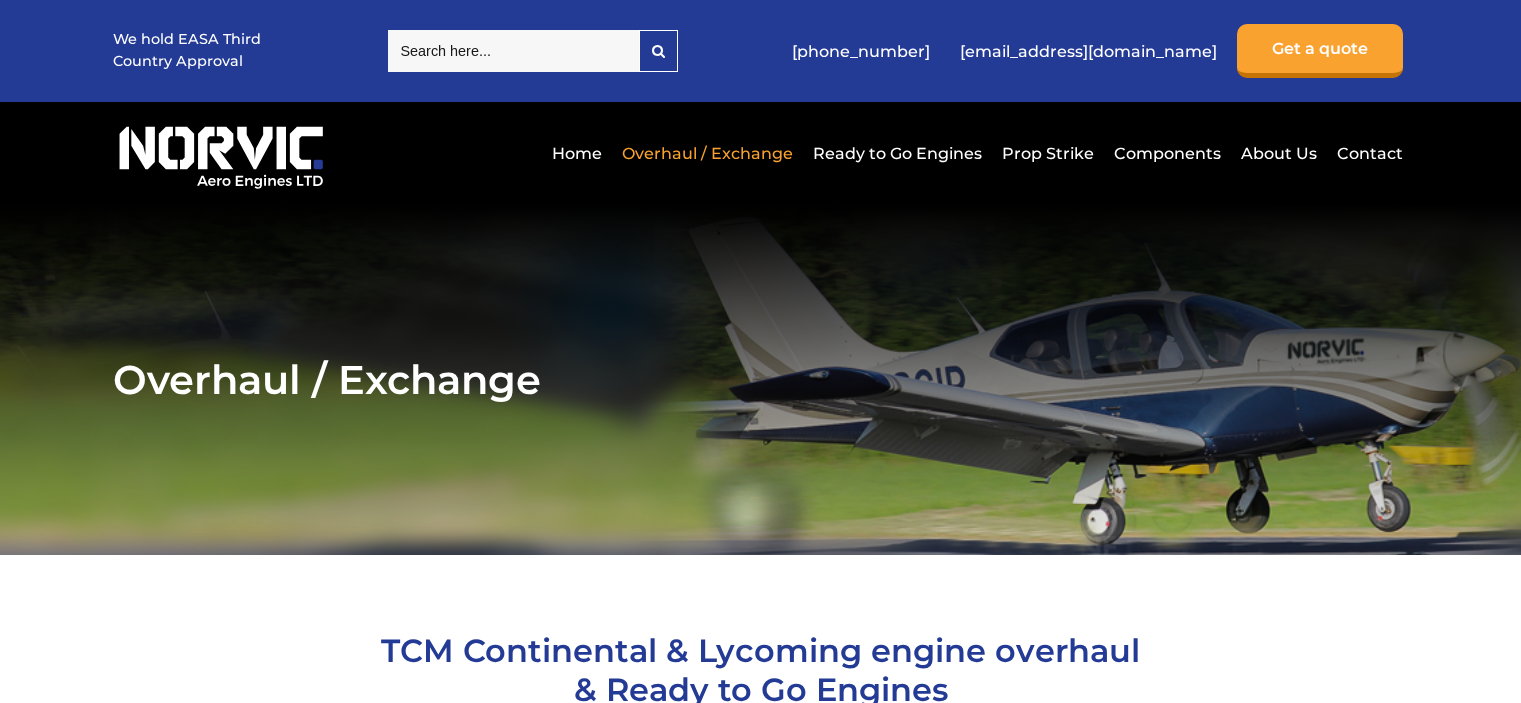 scroll, scrollTop: 0, scrollLeft: 0, axis: both 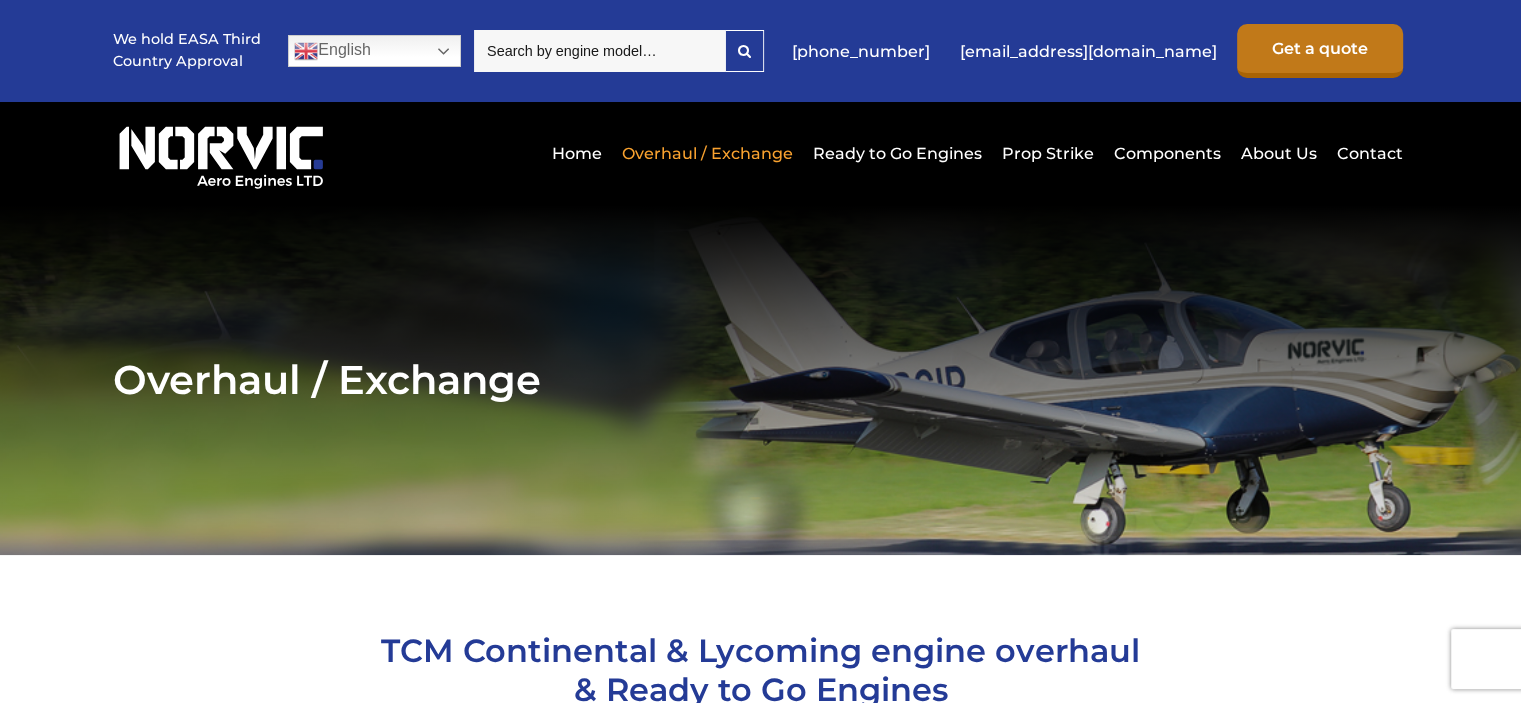 click on "Get a quote" at bounding box center (1320, 51) 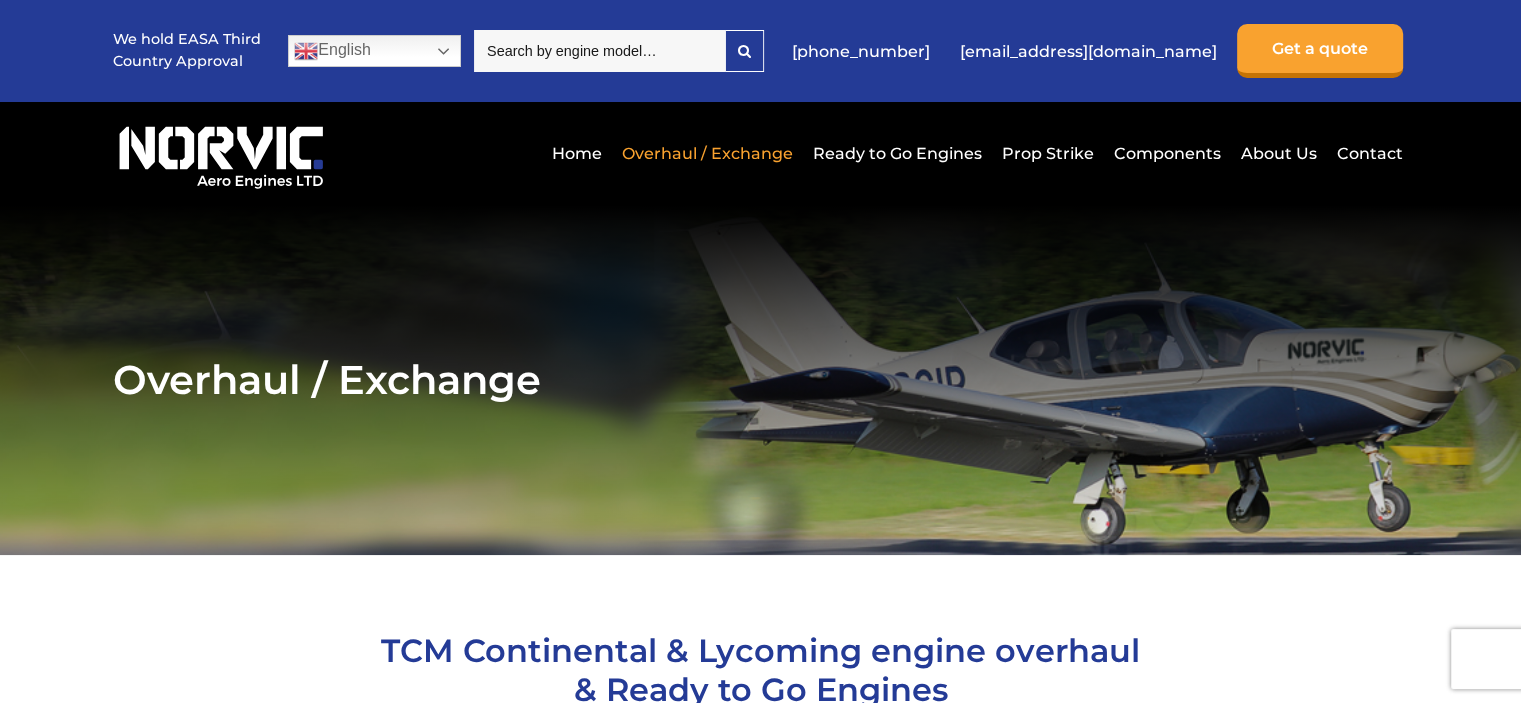 scroll, scrollTop: 1361, scrollLeft: 0, axis: vertical 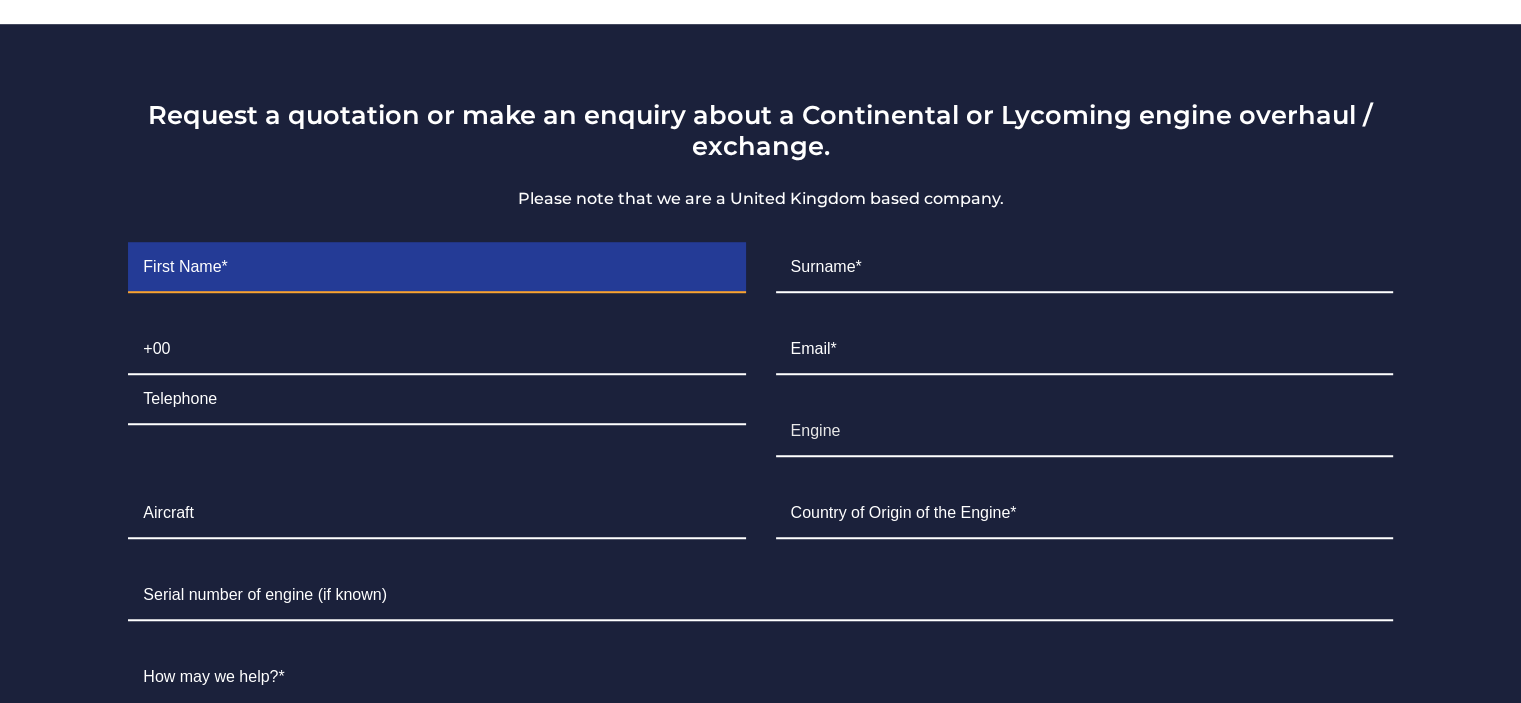click at bounding box center (436, 268) 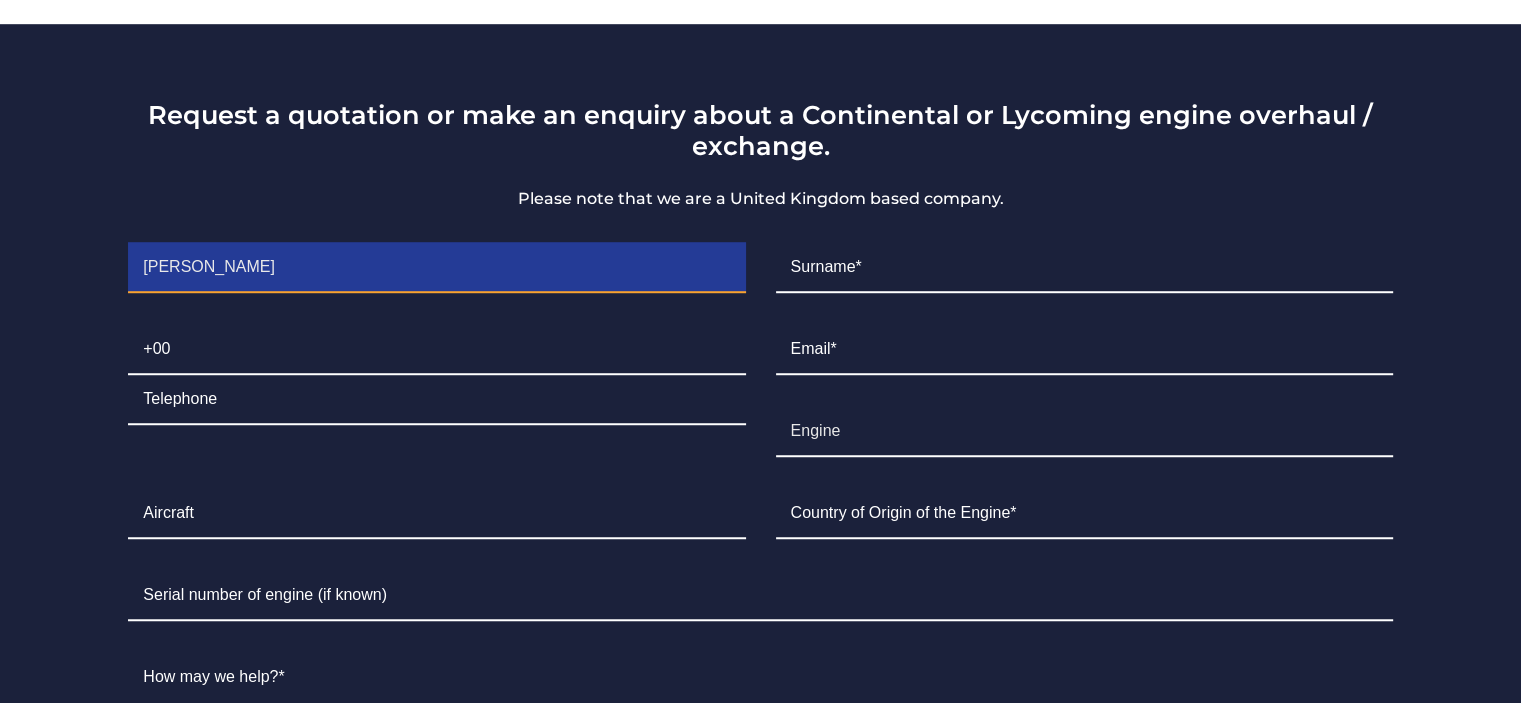 type on "[PERSON_NAME]" 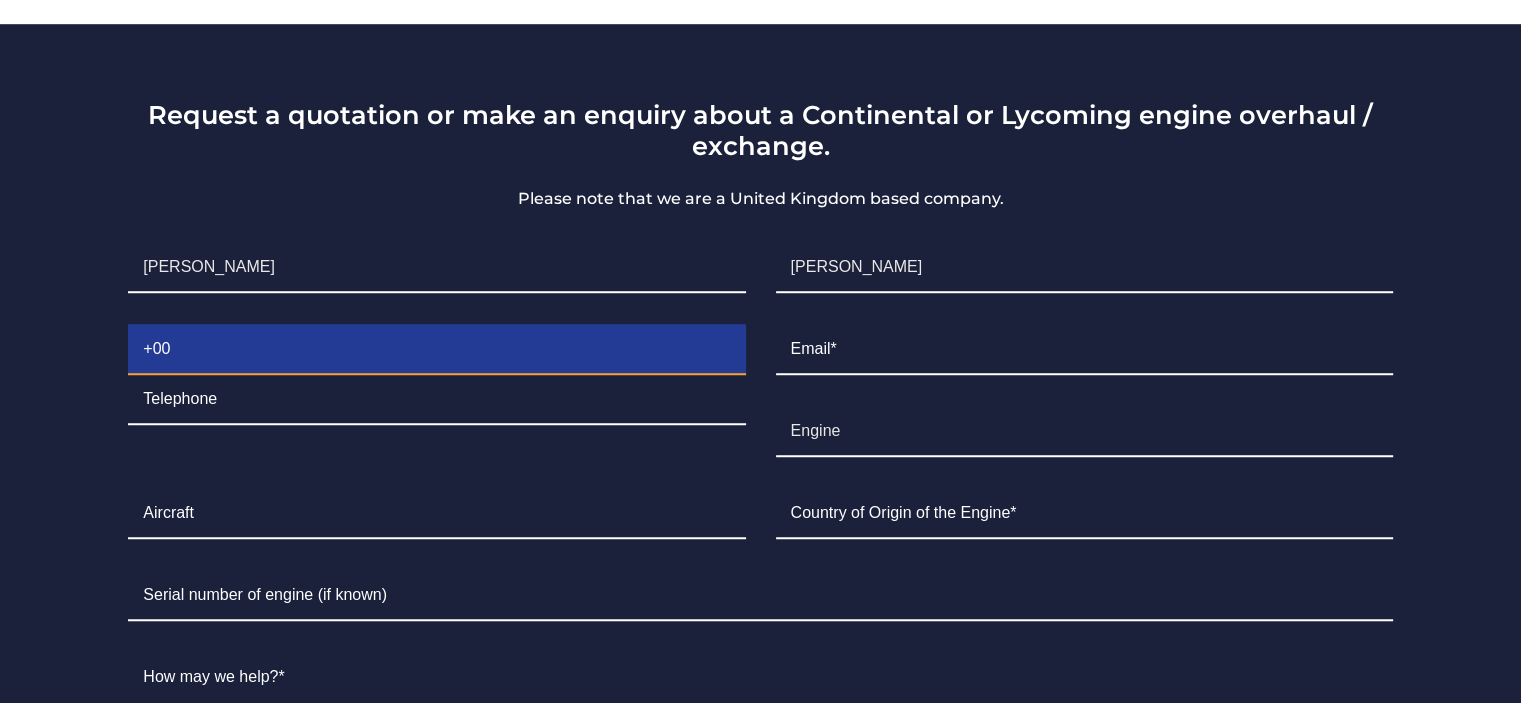 type on "694" 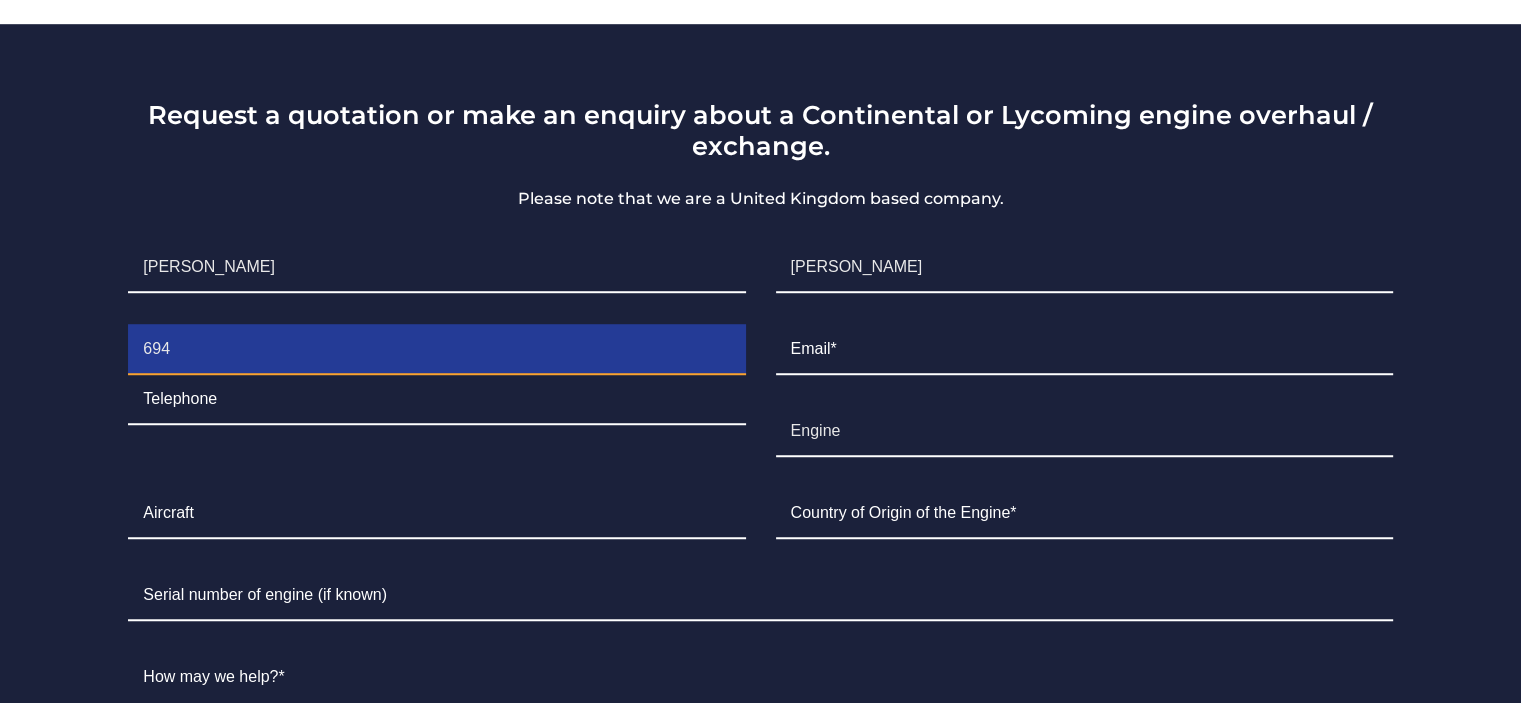 type on "9970528" 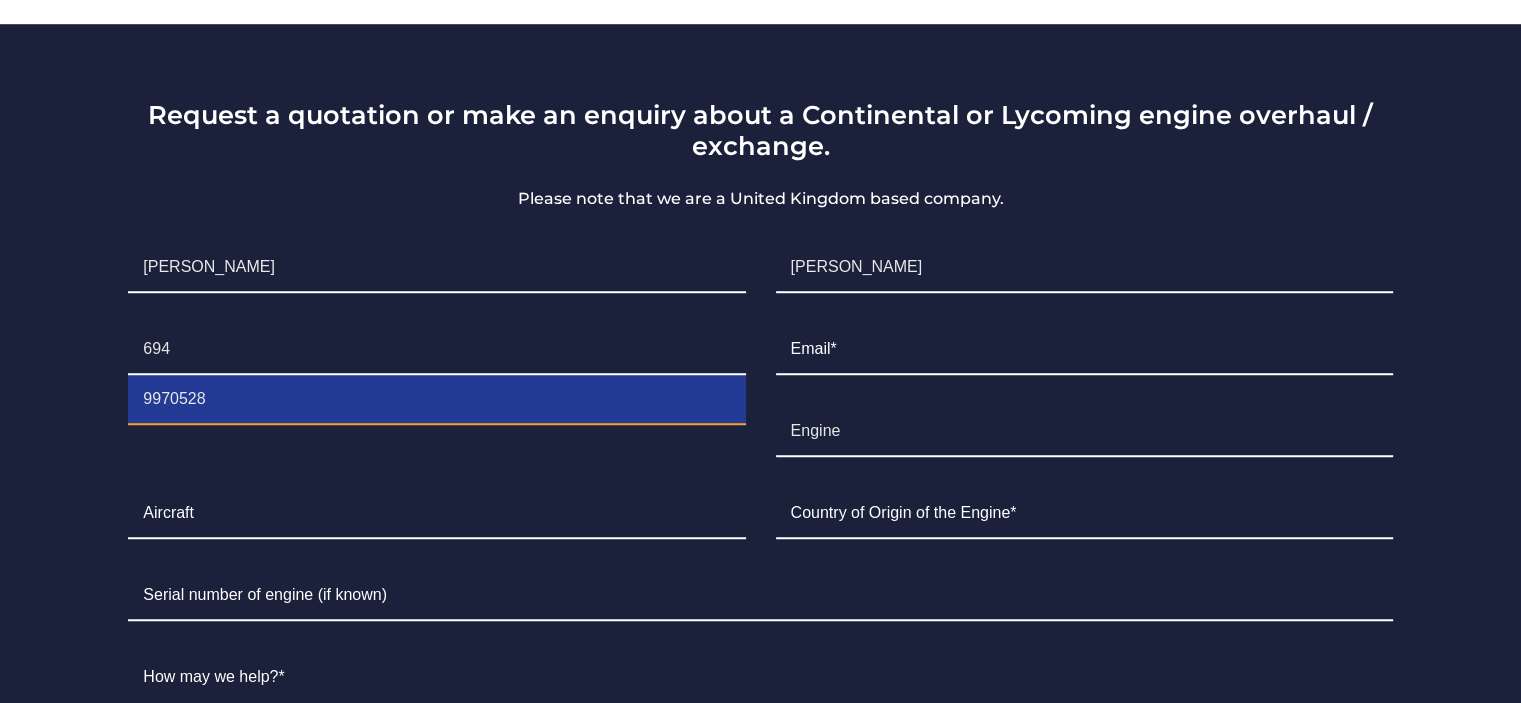 type on "[GEOGRAPHIC_DATA]" 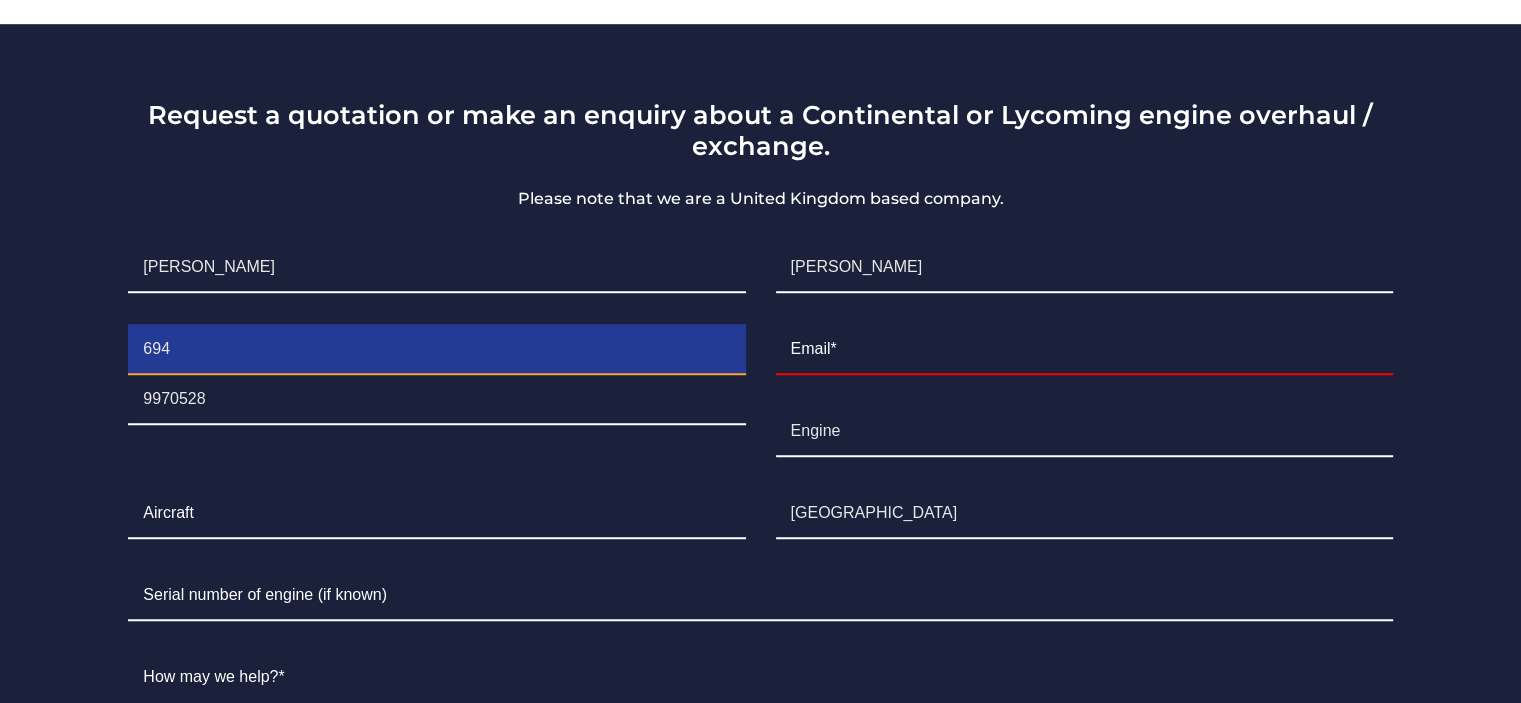 click on "694" at bounding box center [436, 350] 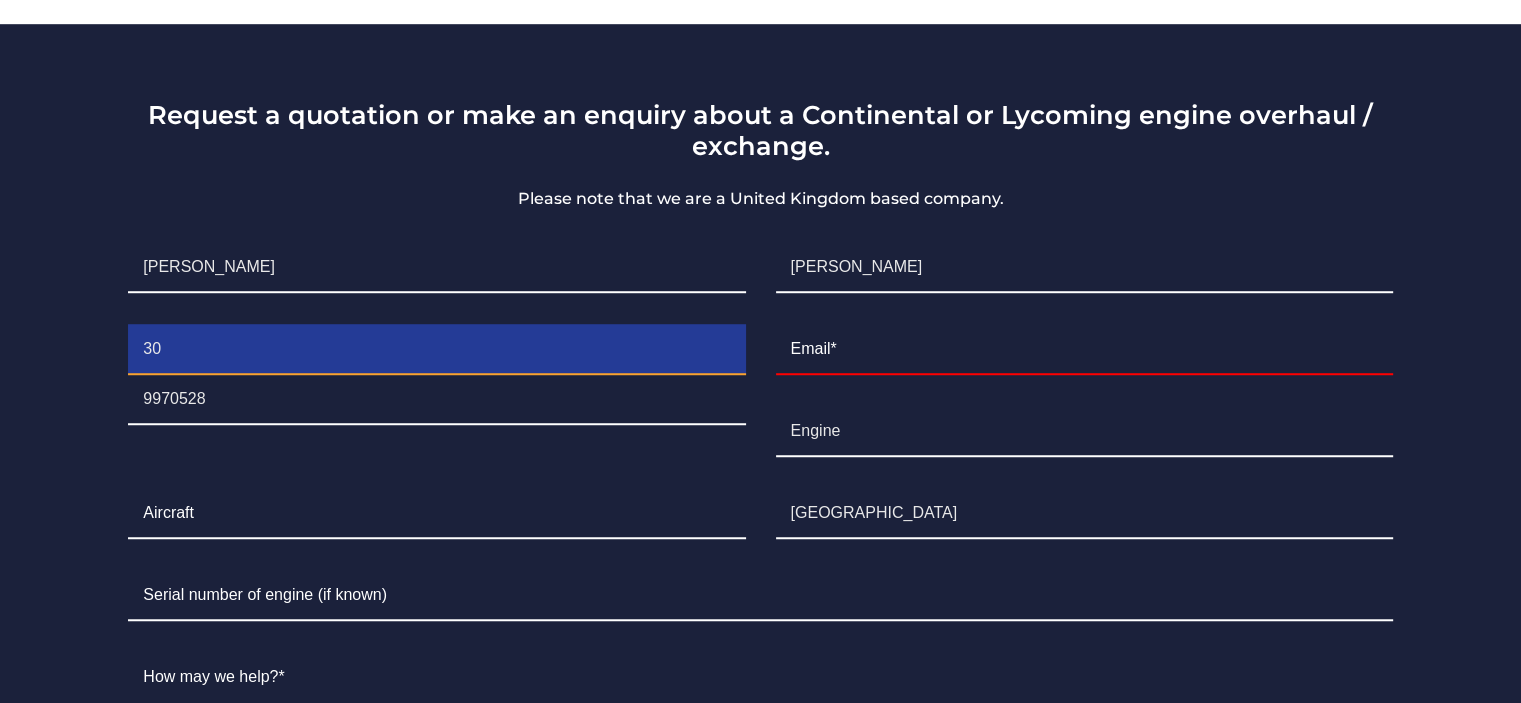 type on "30" 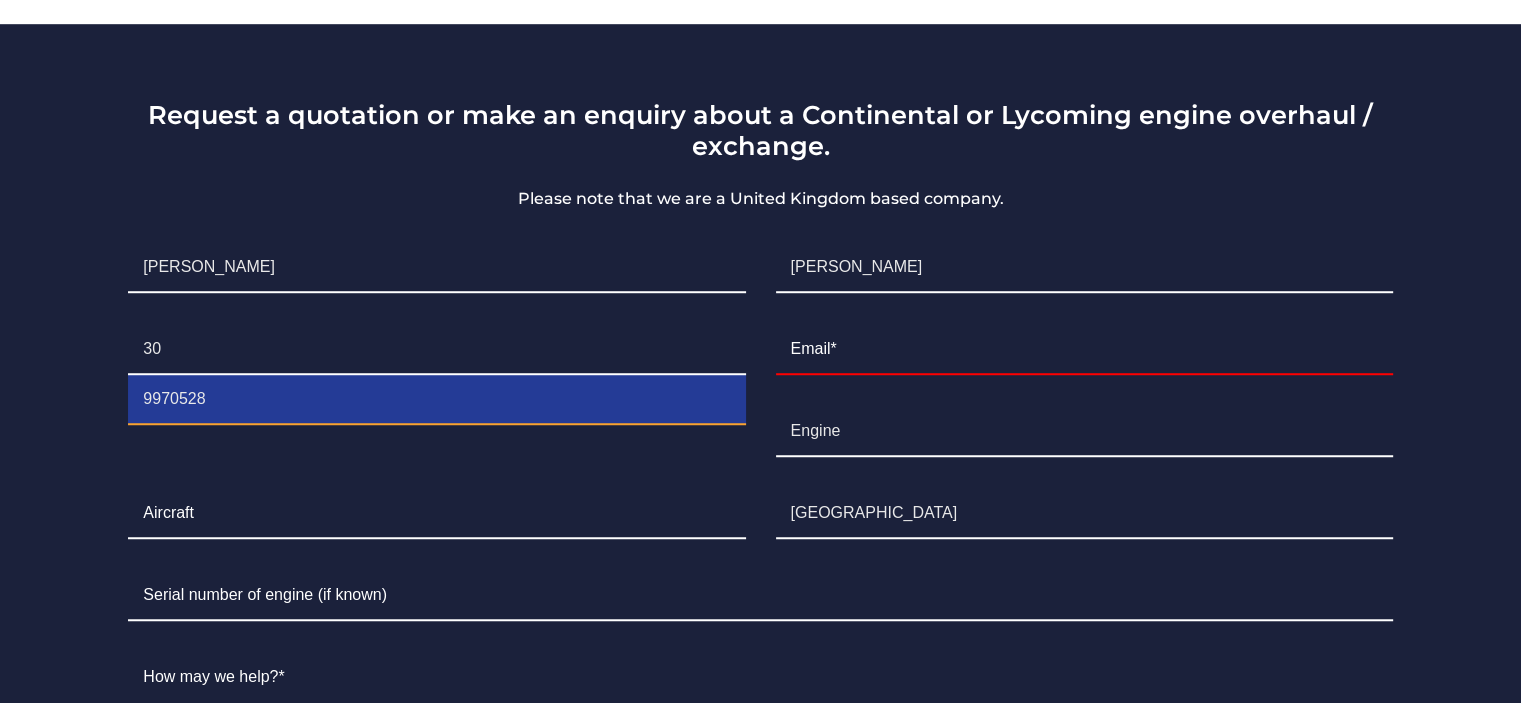 click on "9970528" at bounding box center [436, 400] 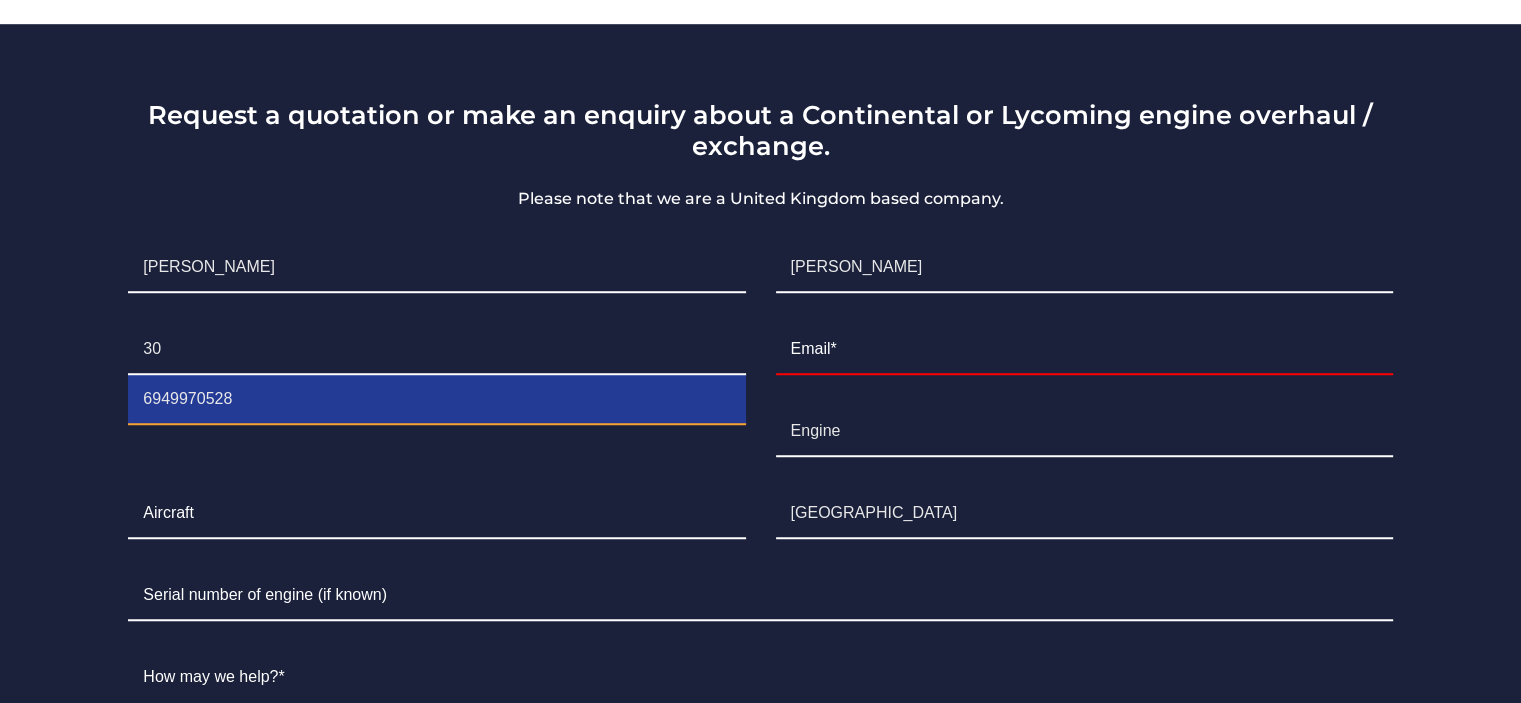type on "6949970528" 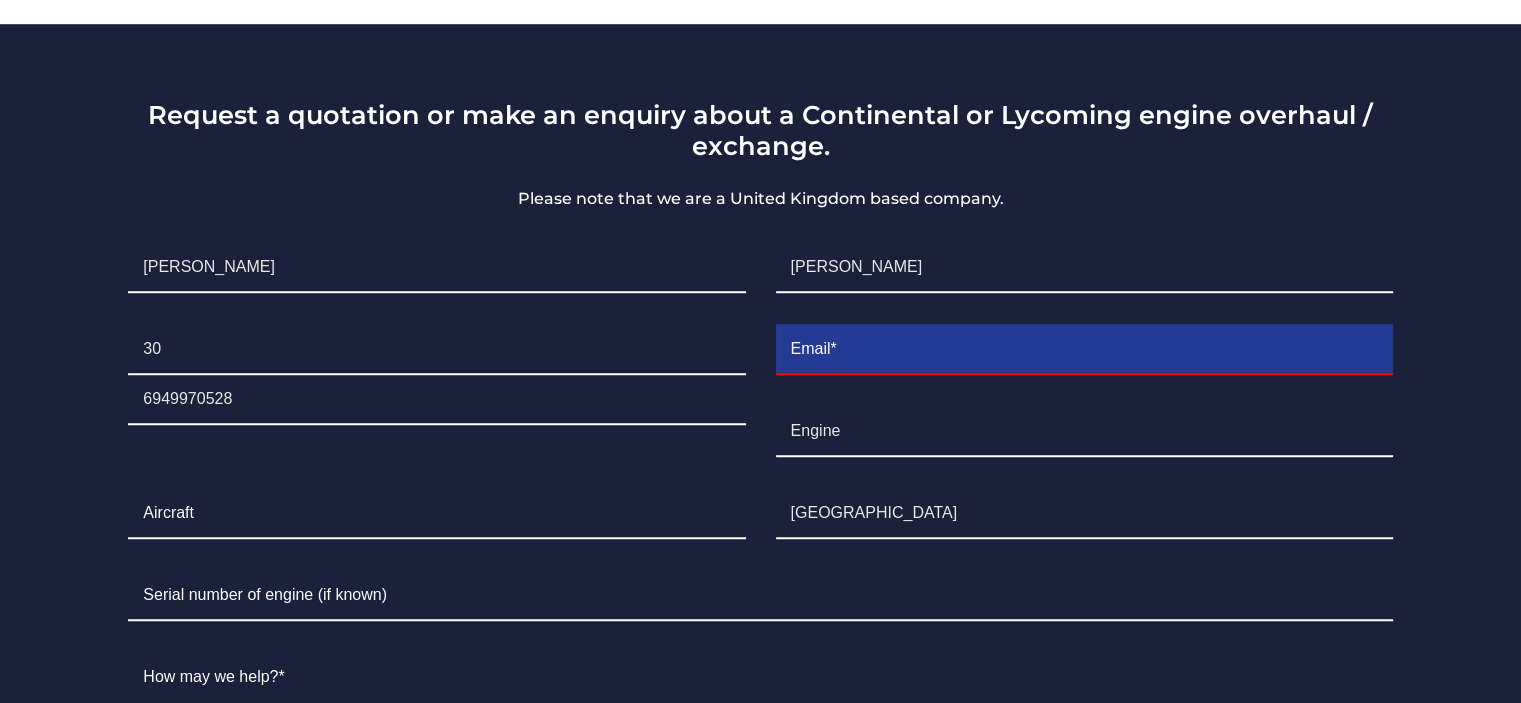 click at bounding box center (1084, 350) 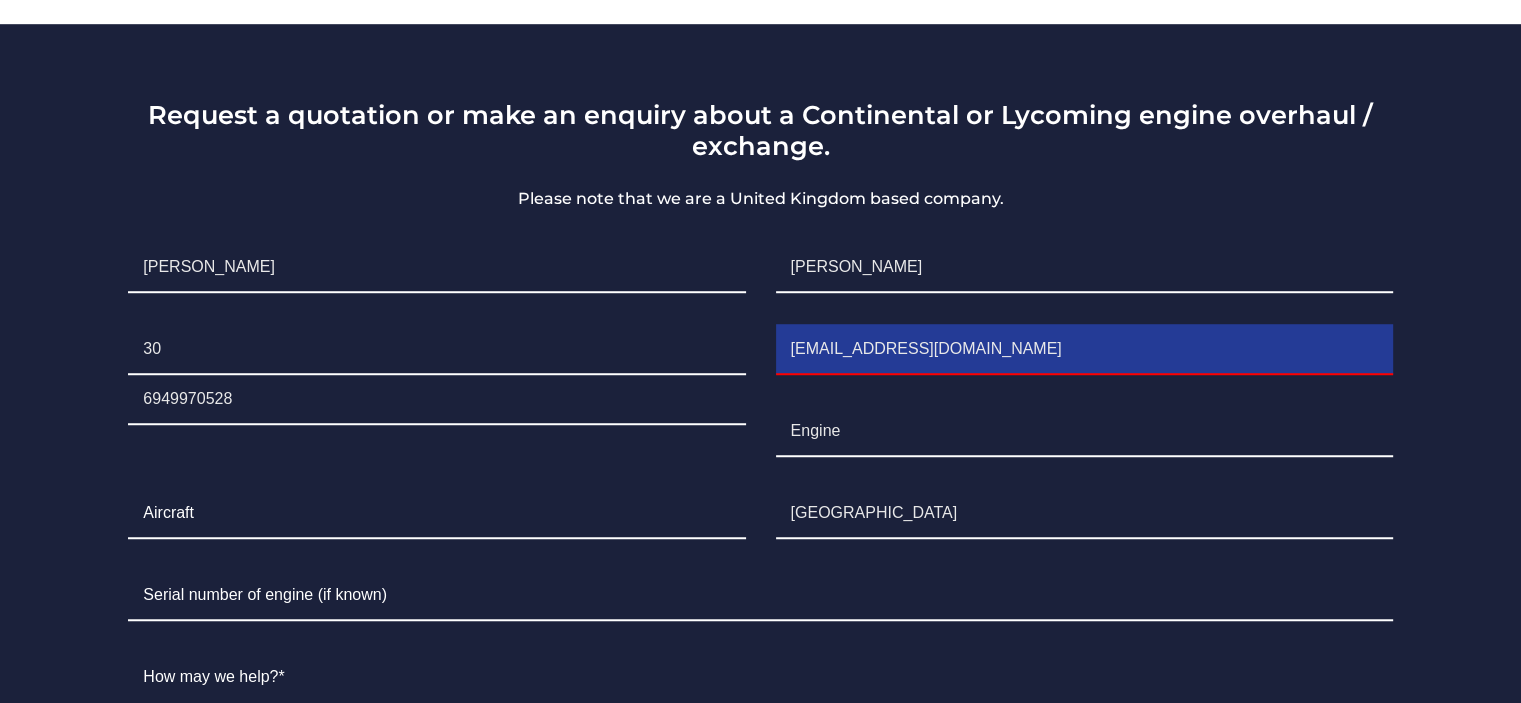 type on "[EMAIL_ADDRESS][DOMAIN_NAME]" 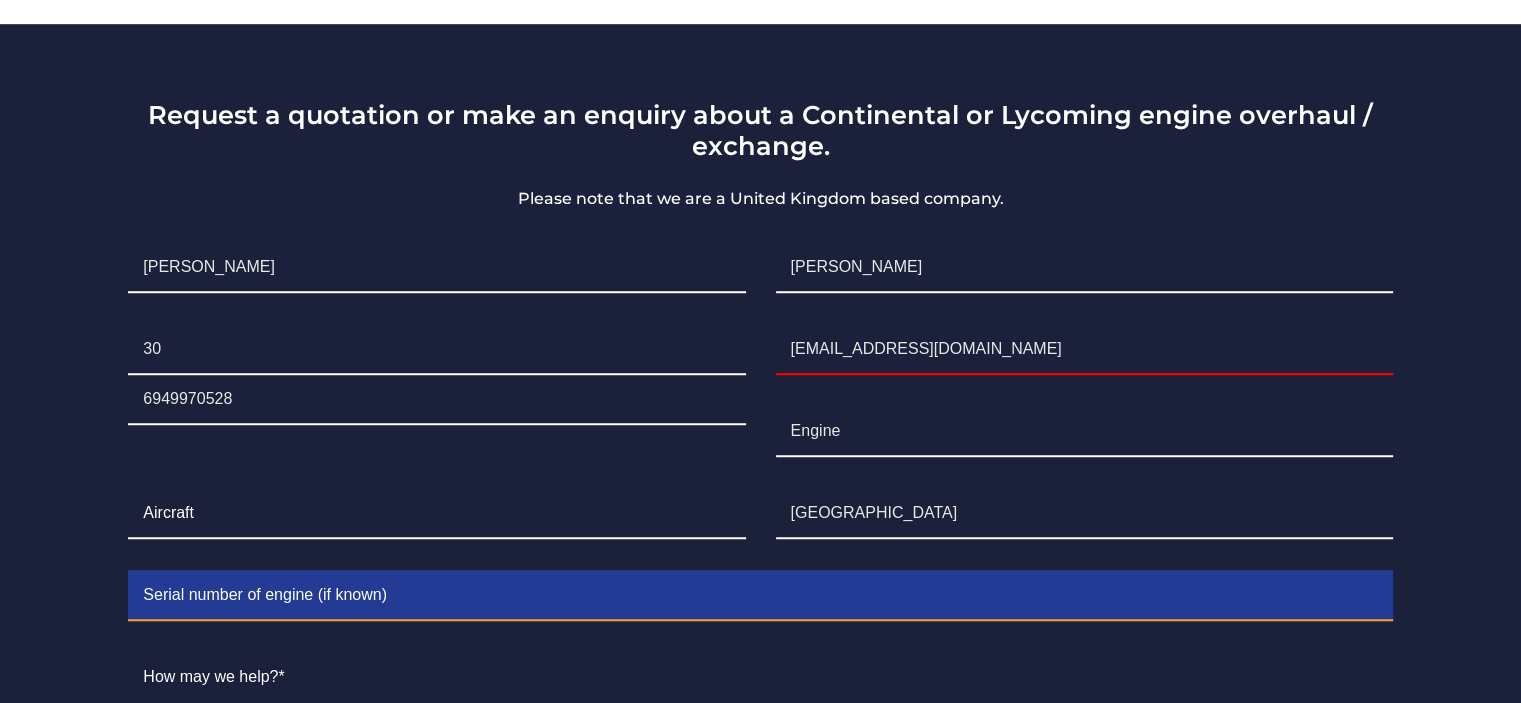 click at bounding box center (760, 596) 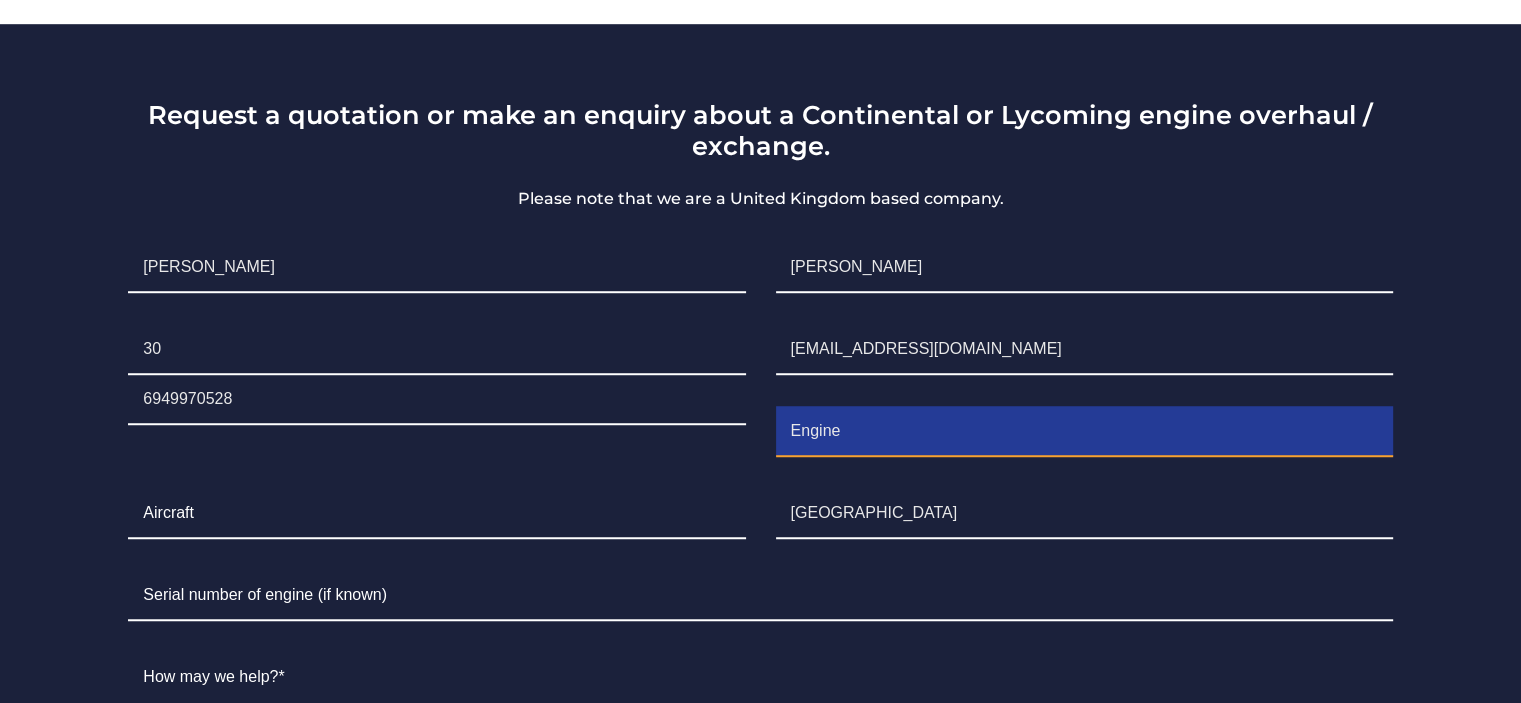 click on "Engine" at bounding box center [1084, 432] 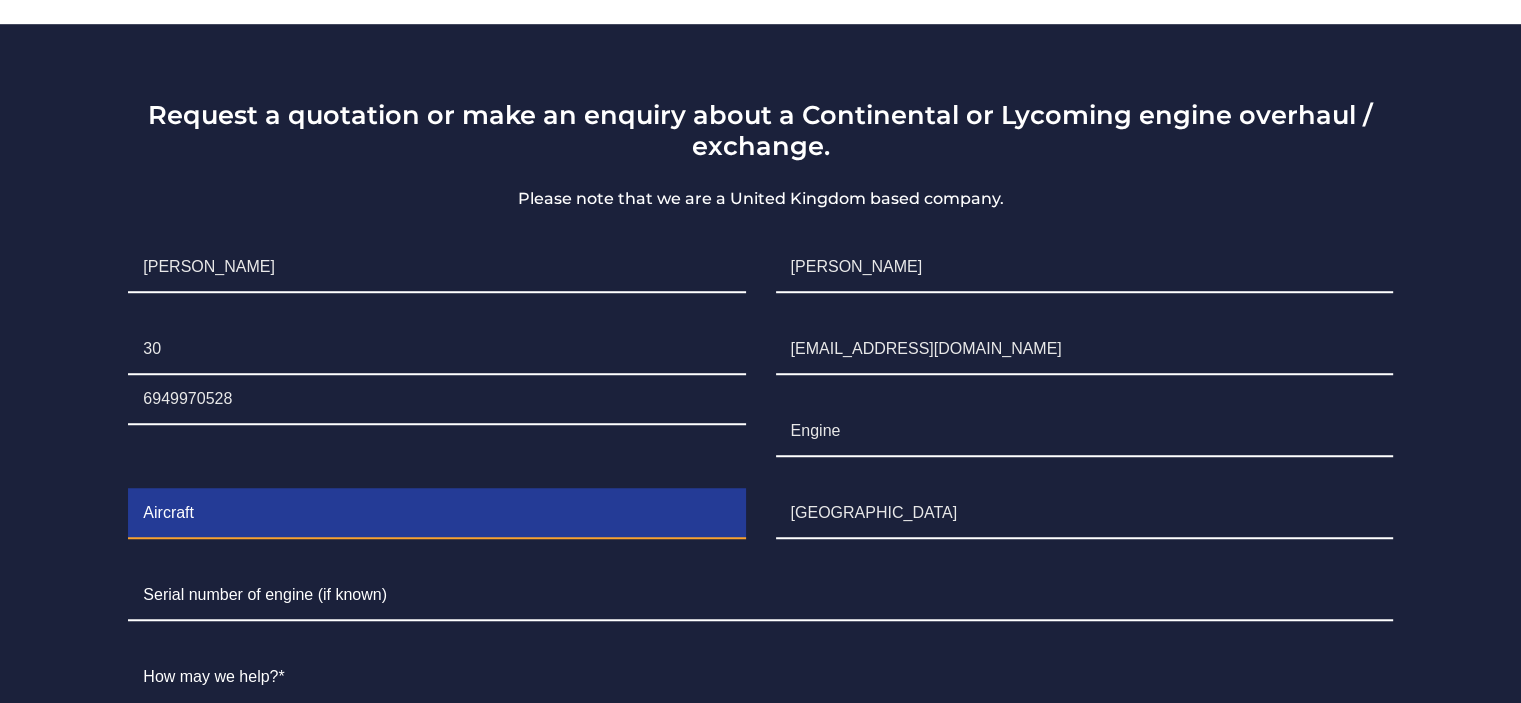 click at bounding box center [436, 514] 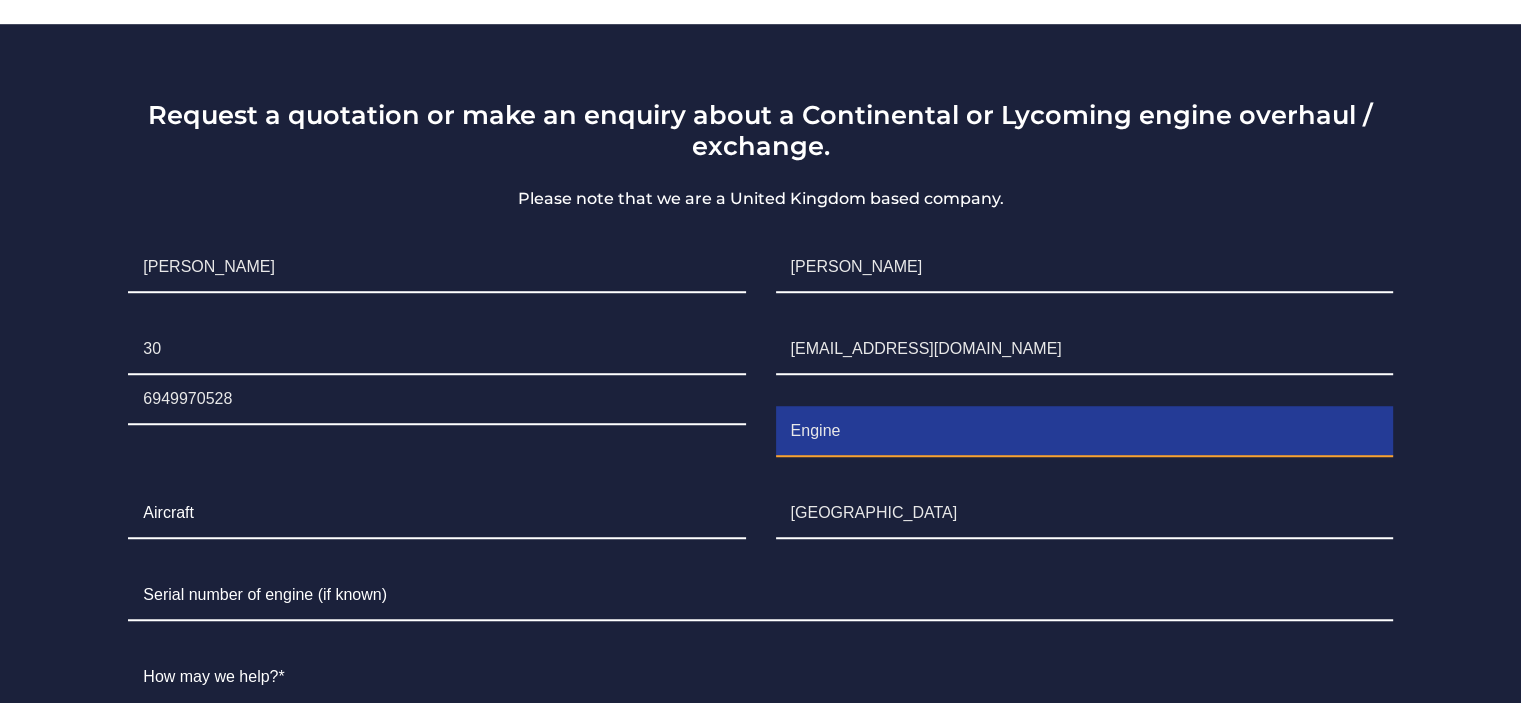 drag, startPoint x: 879, startPoint y: 409, endPoint x: 662, endPoint y: 381, distance: 218.799 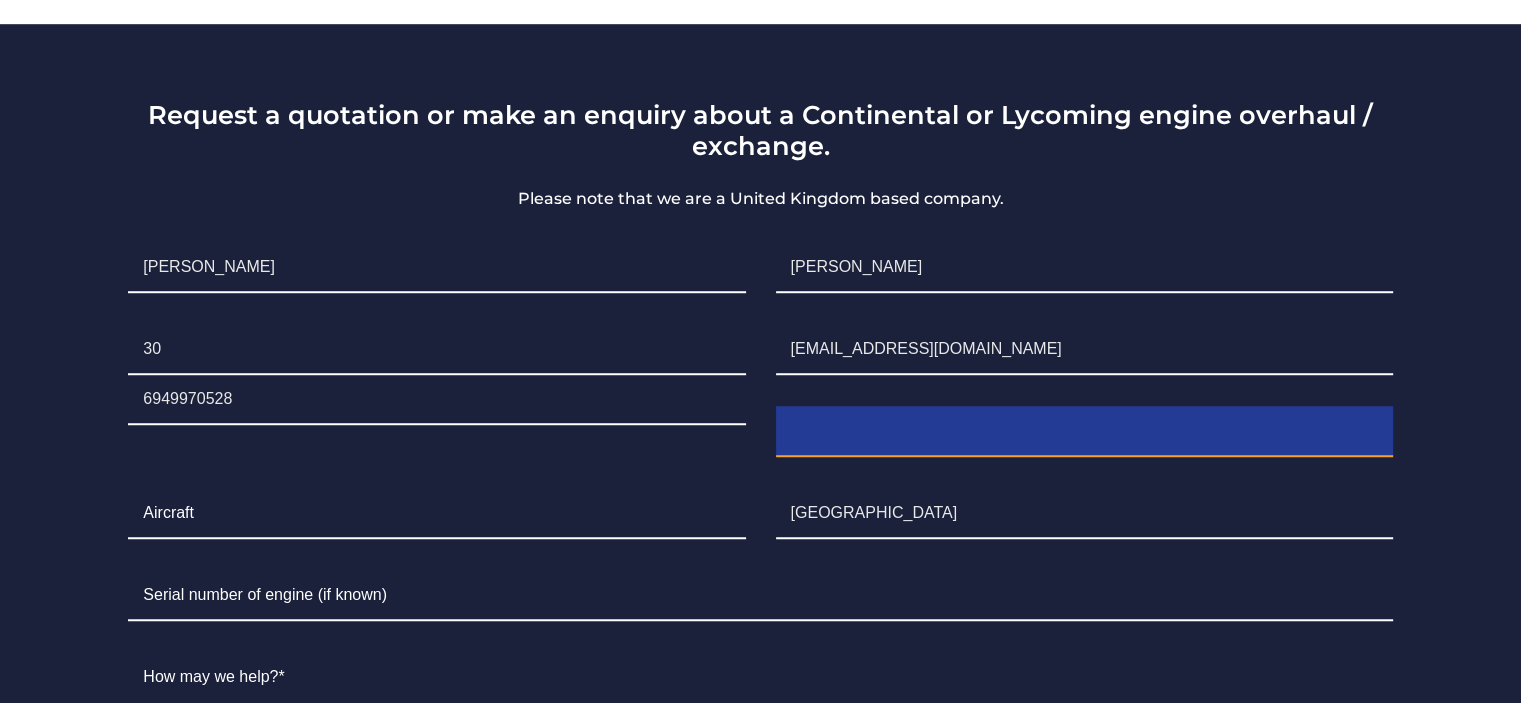 click at bounding box center (1084, 432) 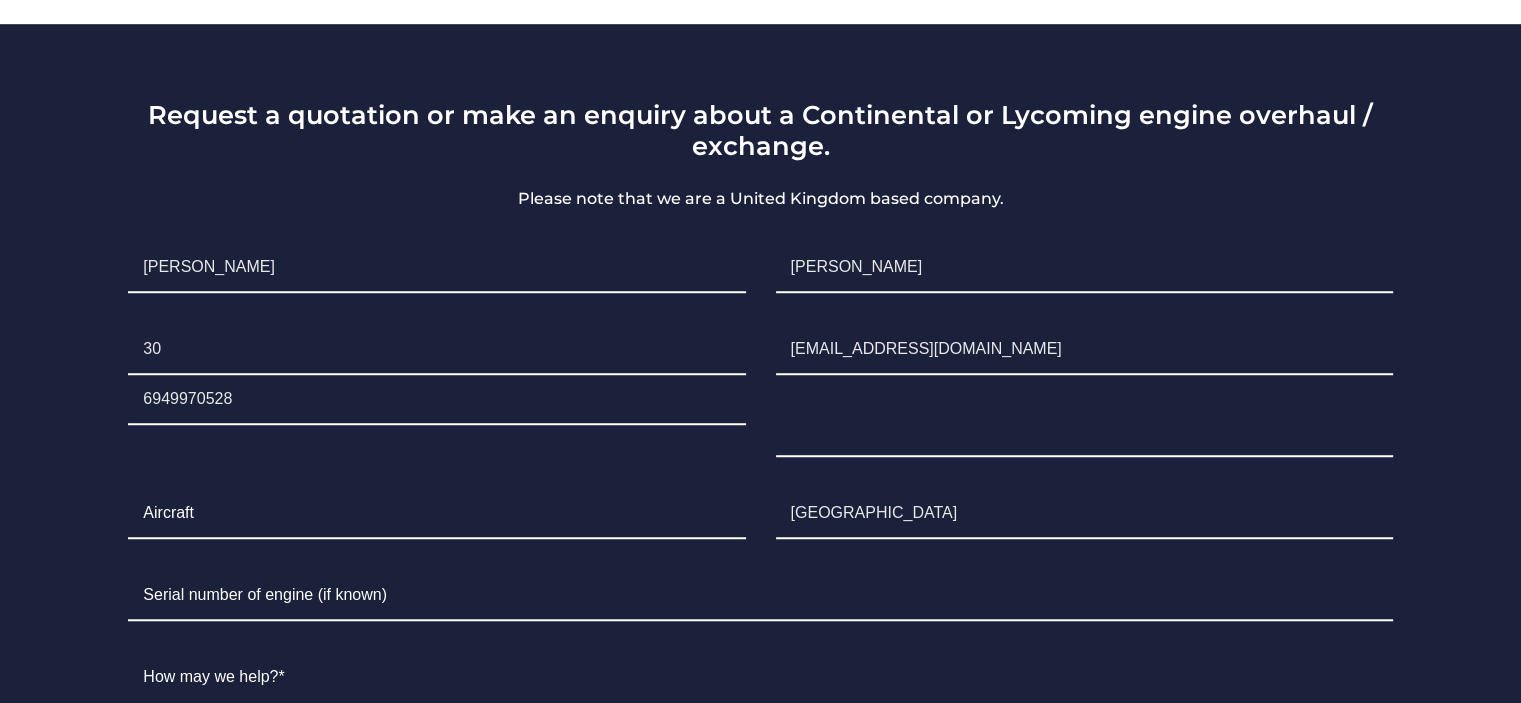 click on "Aircraft" at bounding box center [436, 514] 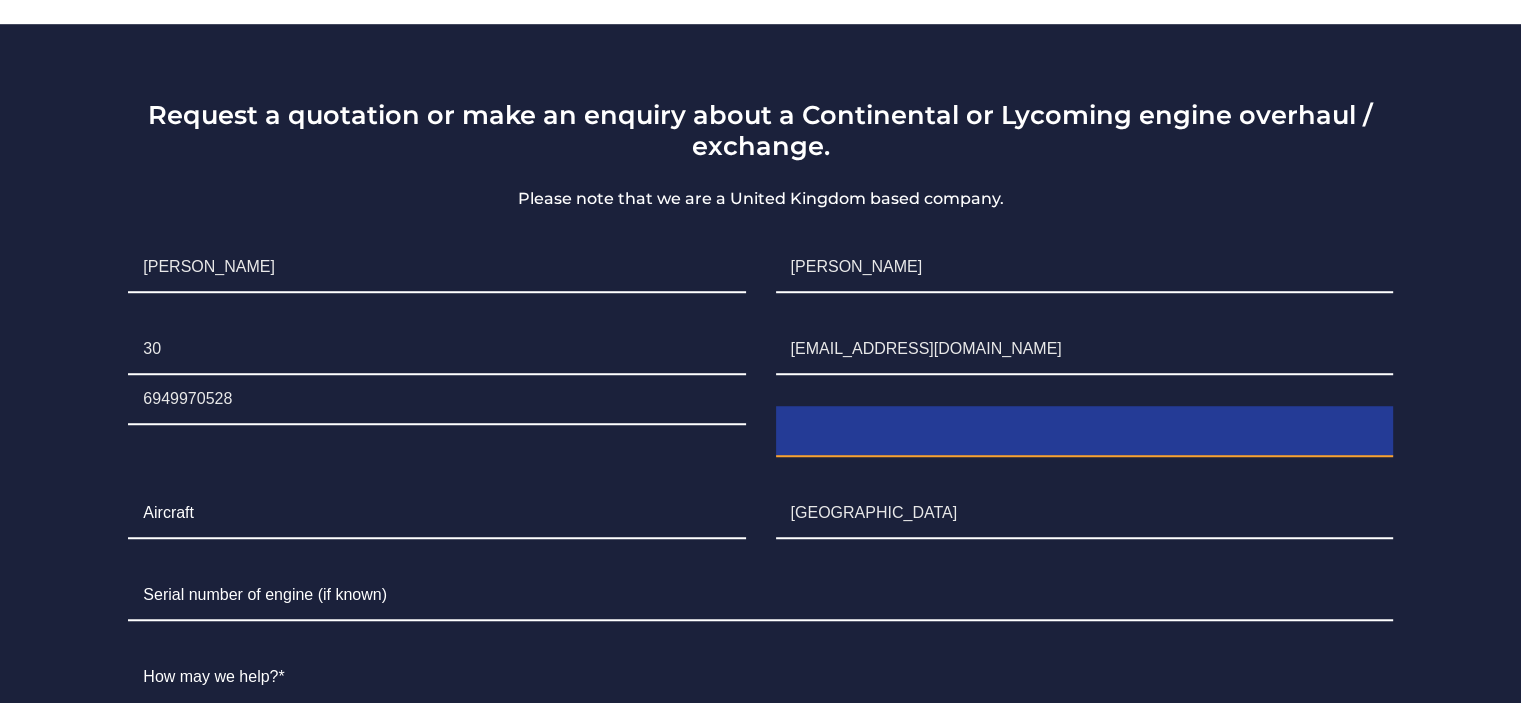 click at bounding box center (1084, 432) 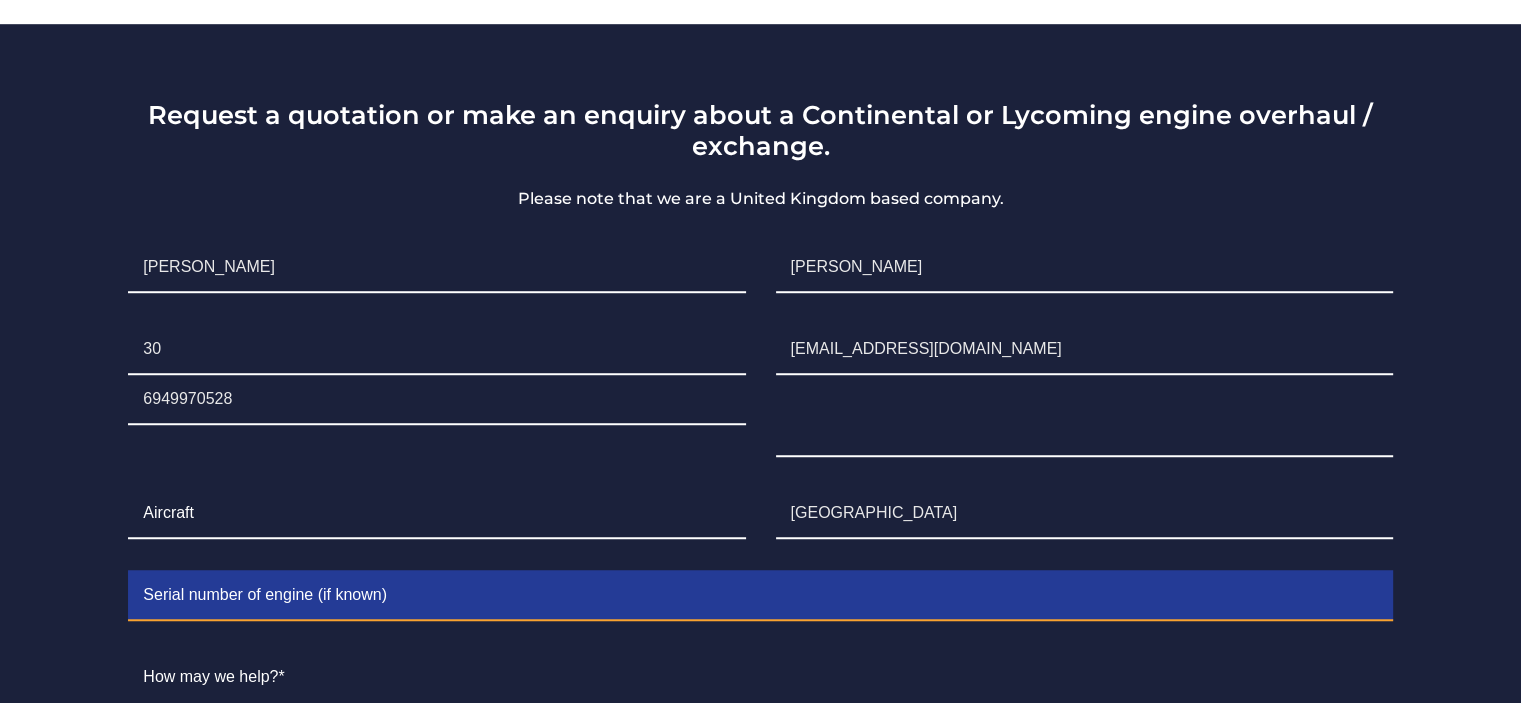 click at bounding box center (760, 596) 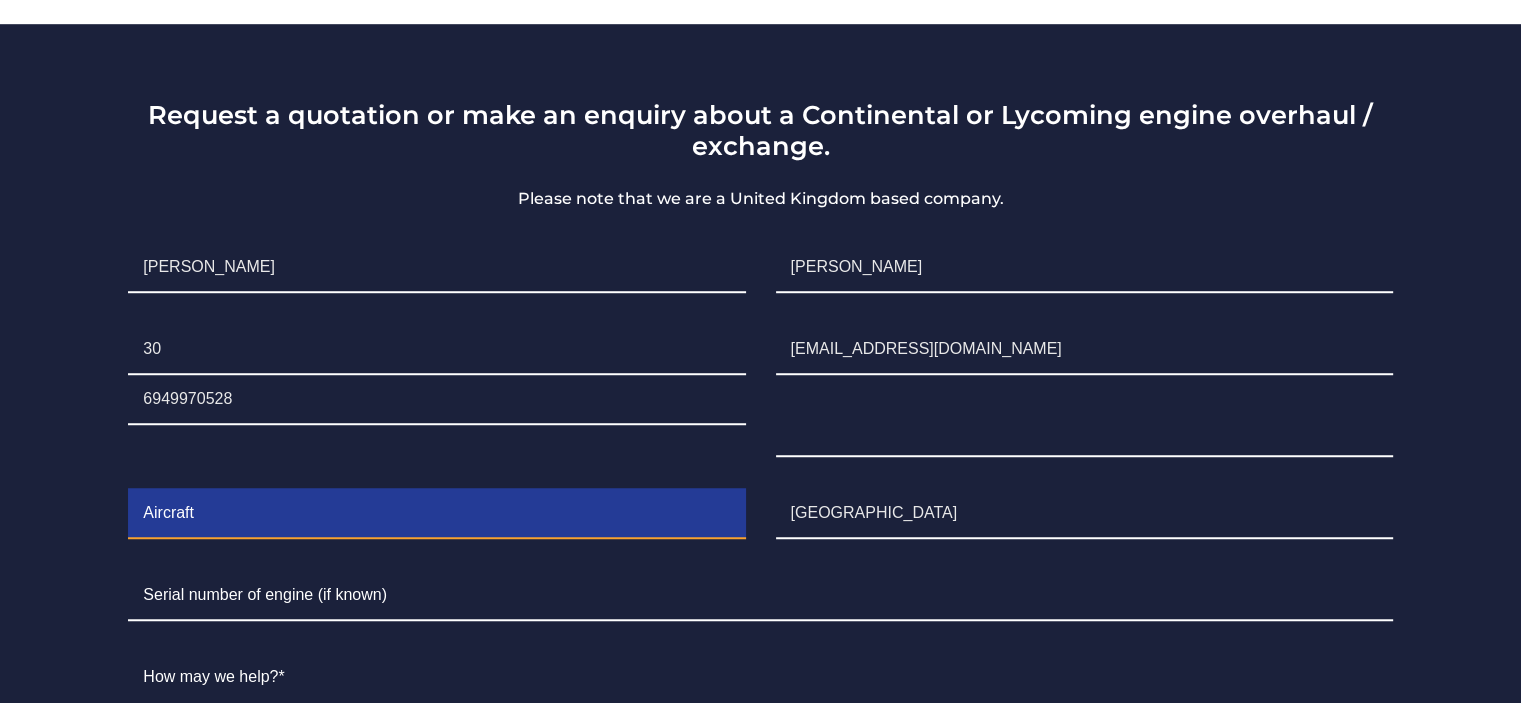 click at bounding box center (436, 514) 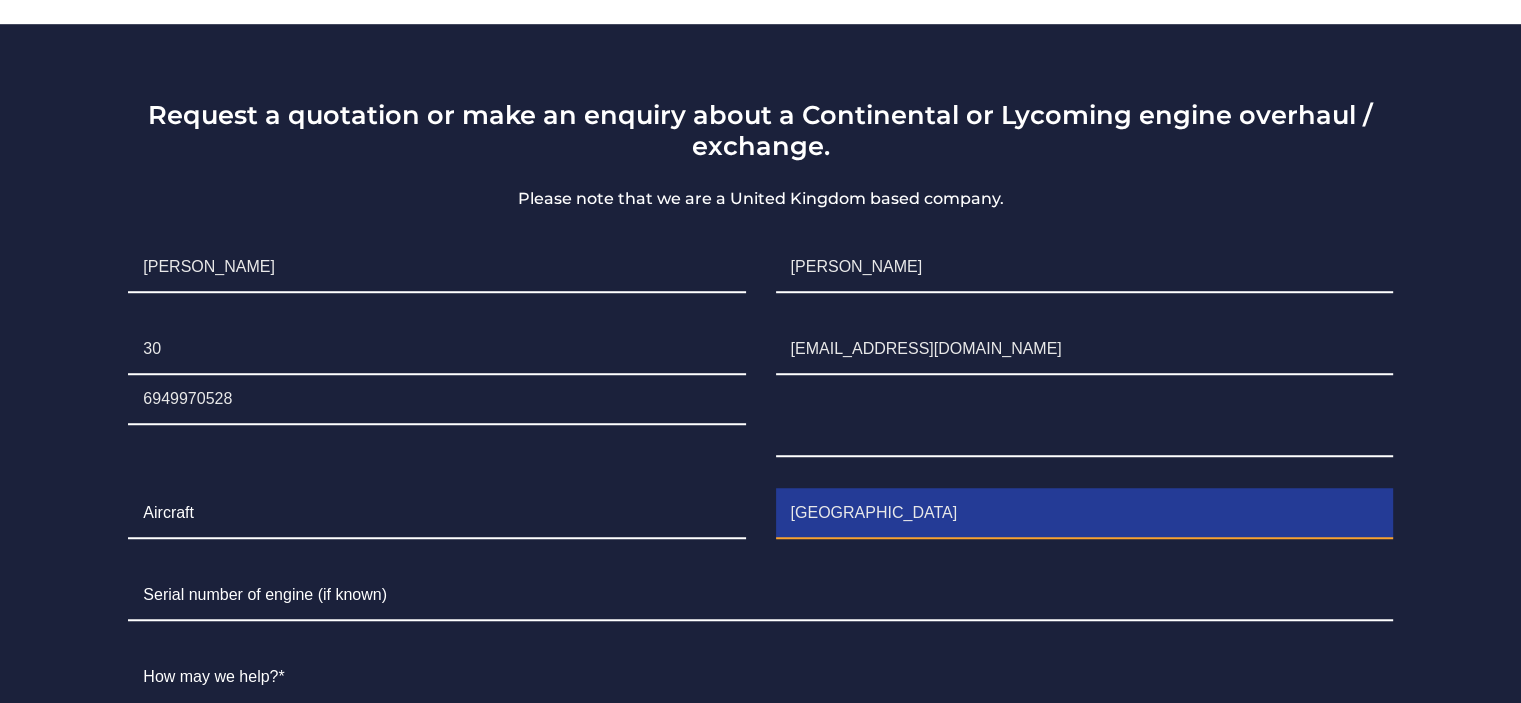 click on "[GEOGRAPHIC_DATA]" at bounding box center [1084, 514] 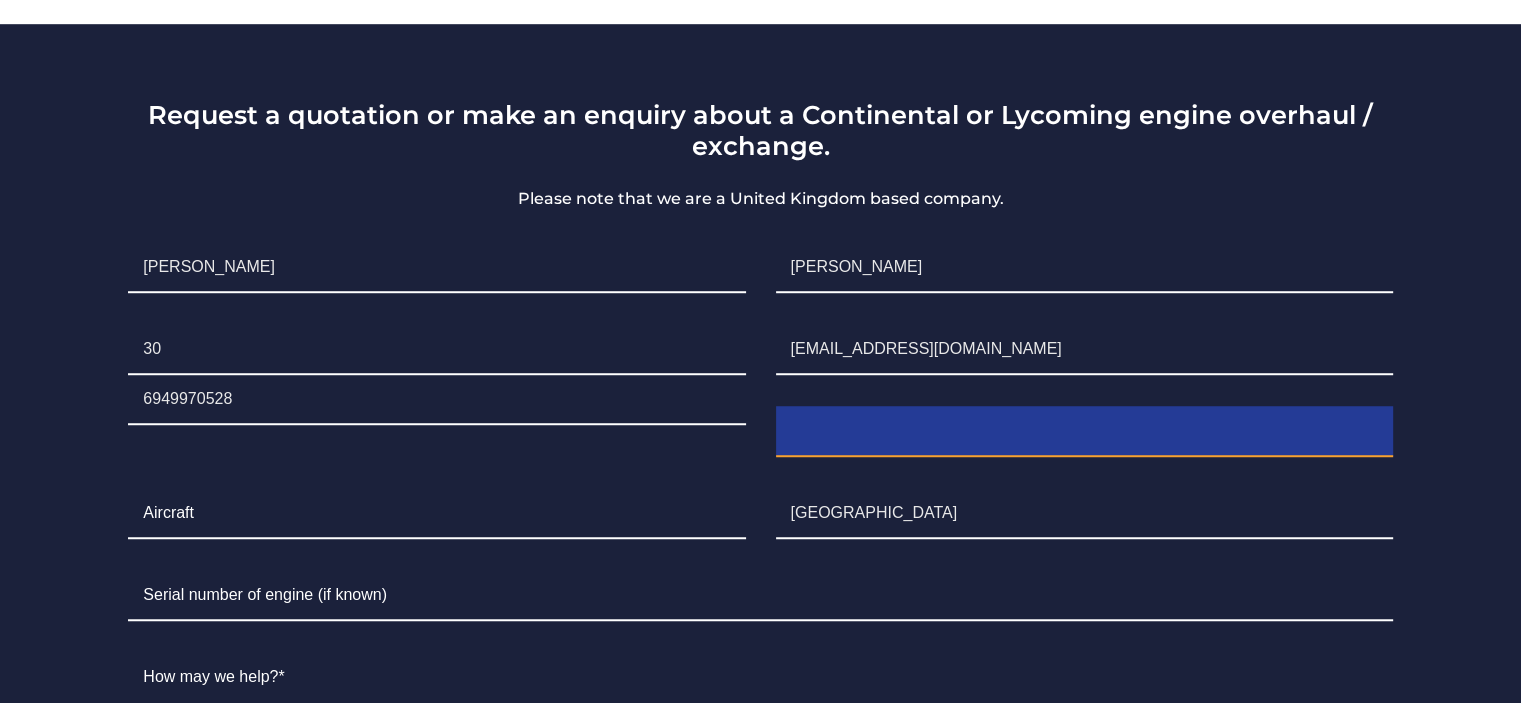 click at bounding box center [1084, 432] 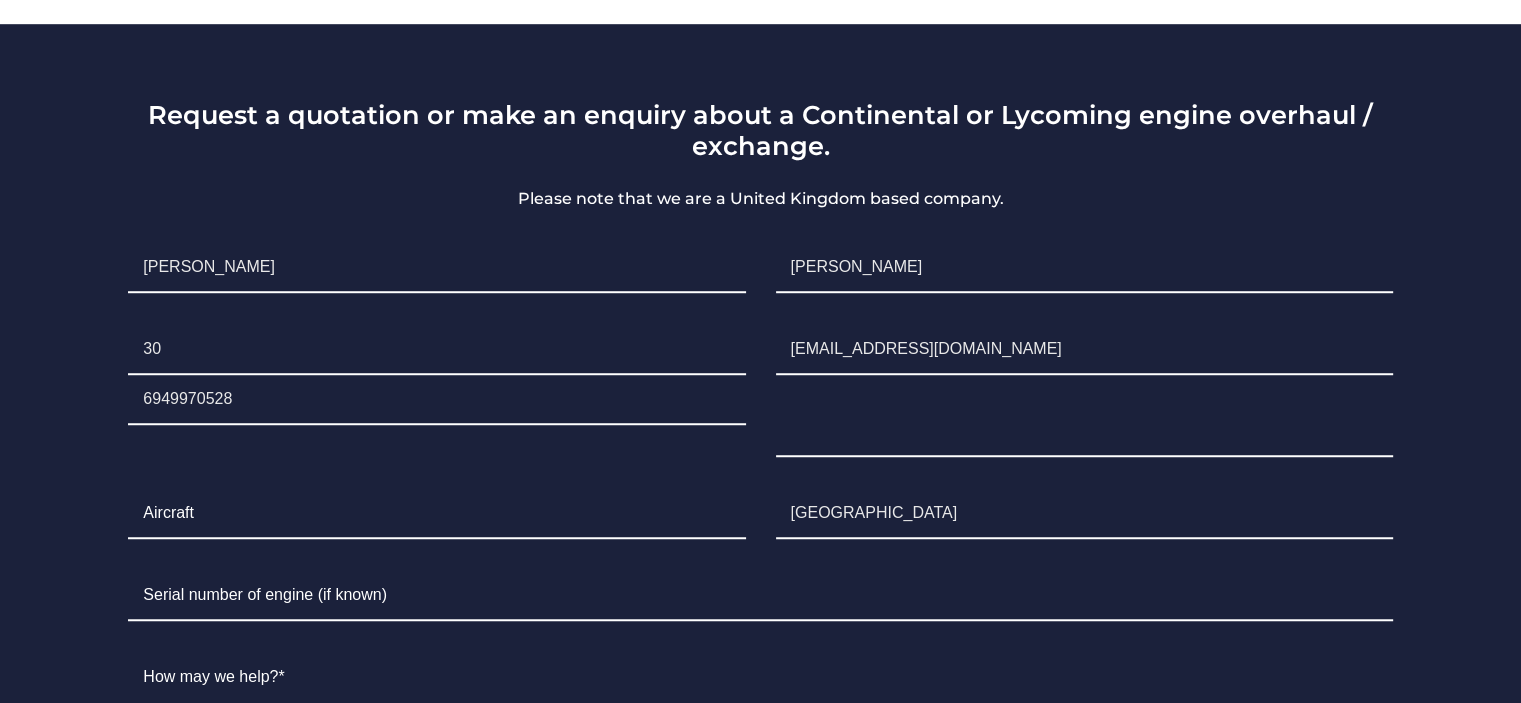 drag, startPoint x: 522, startPoint y: 173, endPoint x: 1018, endPoint y: 175, distance: 496.00403 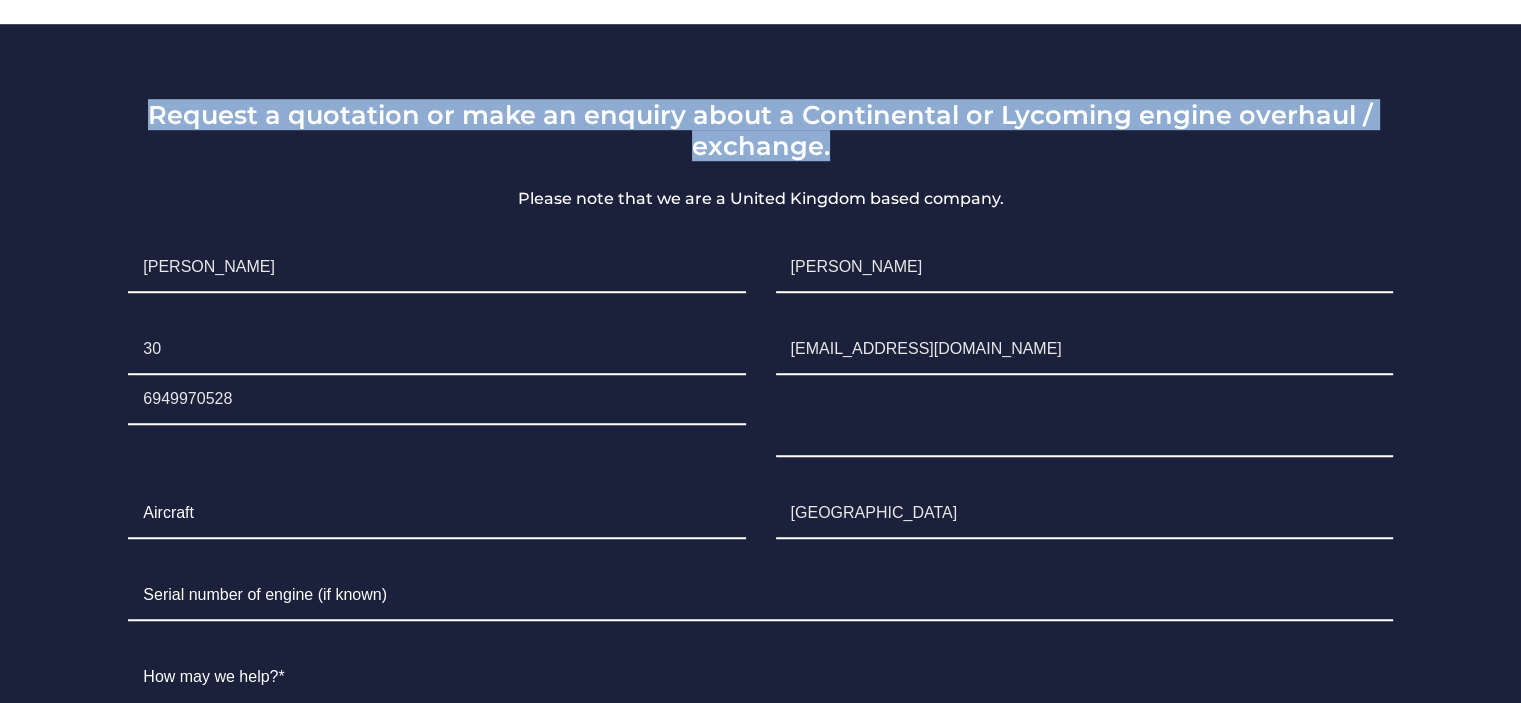 drag, startPoint x: 838, startPoint y: 127, endPoint x: 148, endPoint y: 82, distance: 691.4658 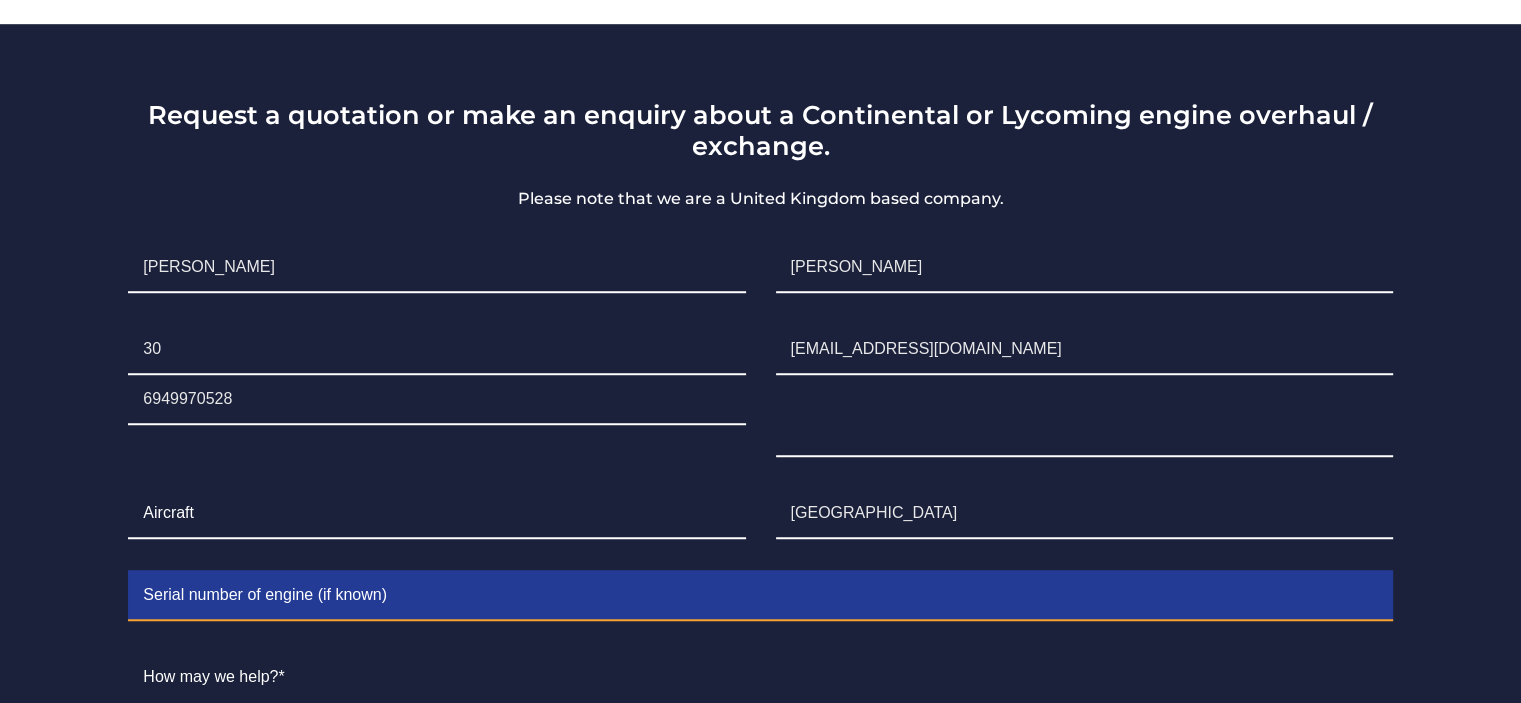click at bounding box center [760, 596] 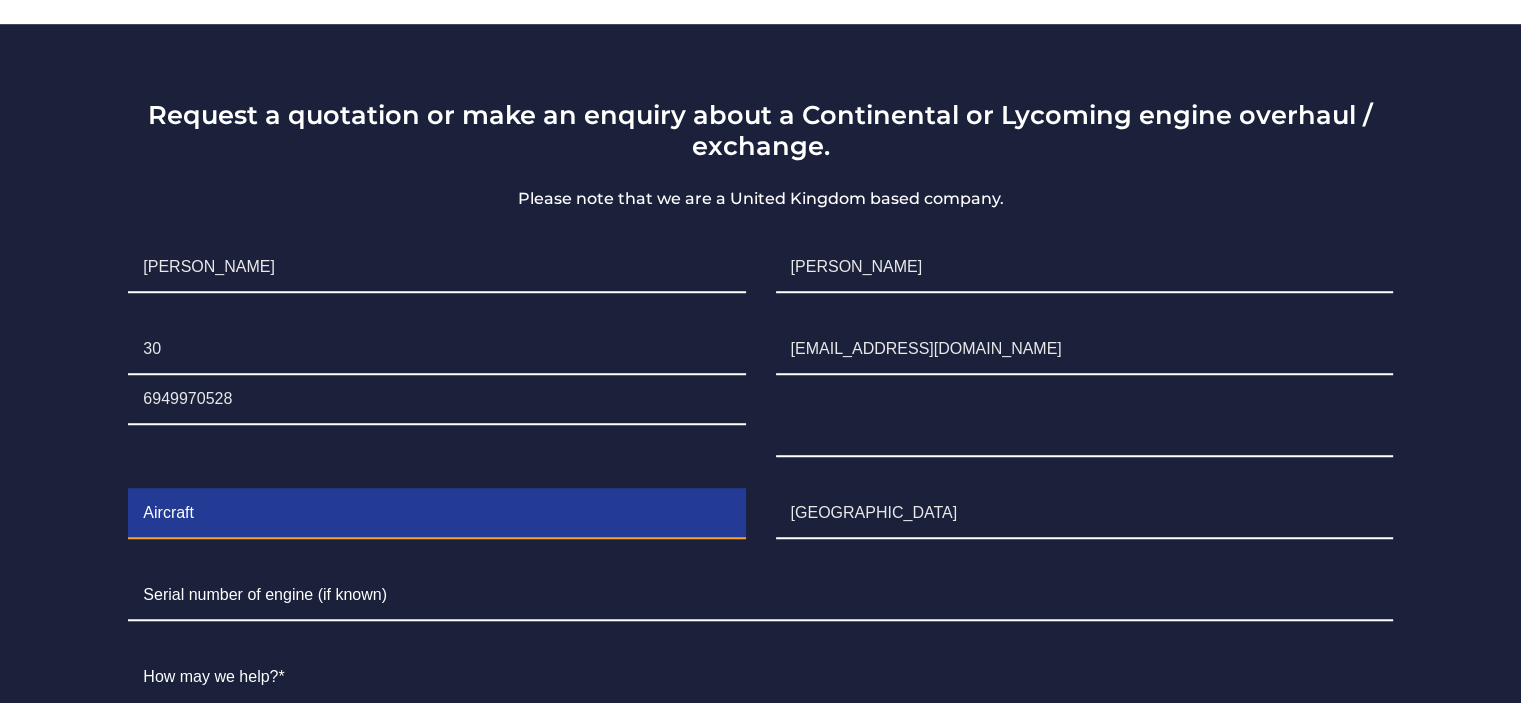 click at bounding box center (436, 514) 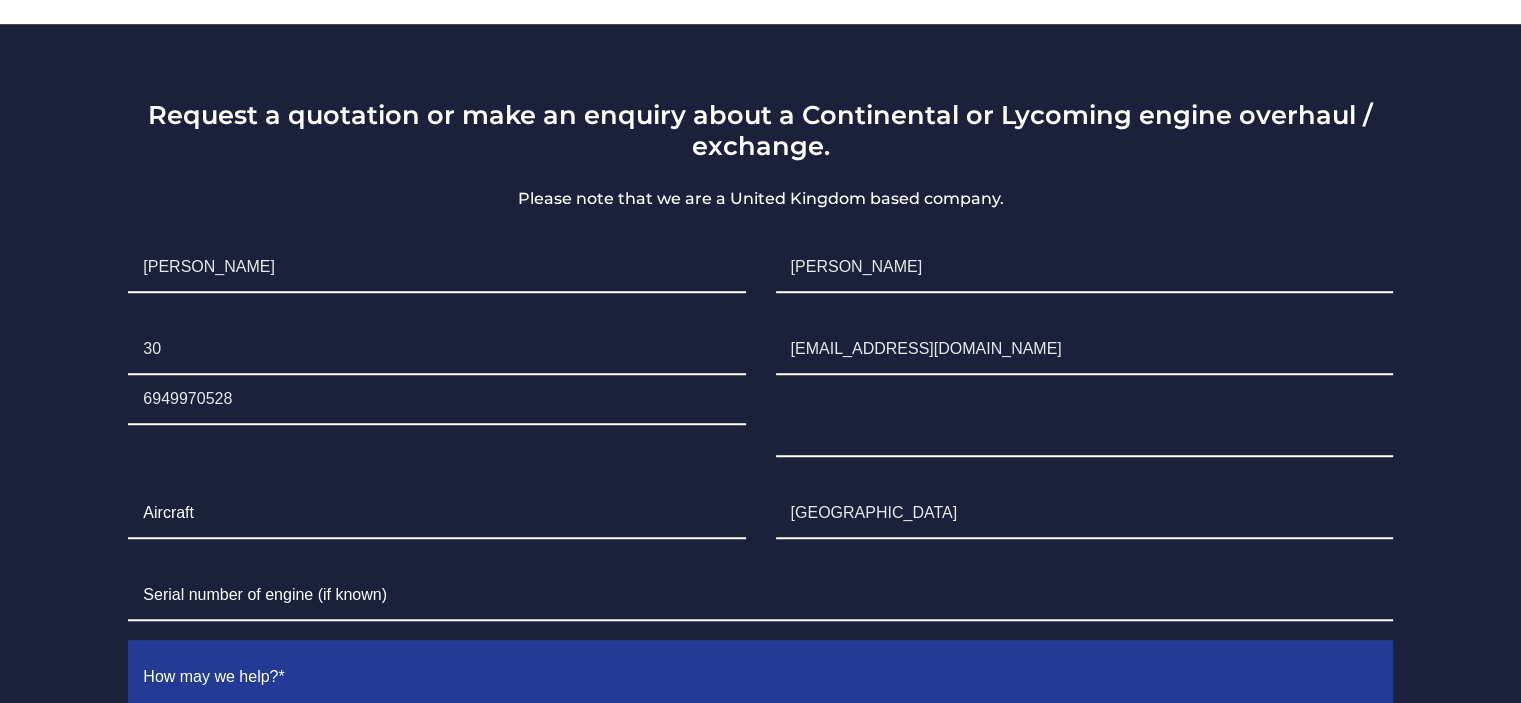 click at bounding box center (760, 759) 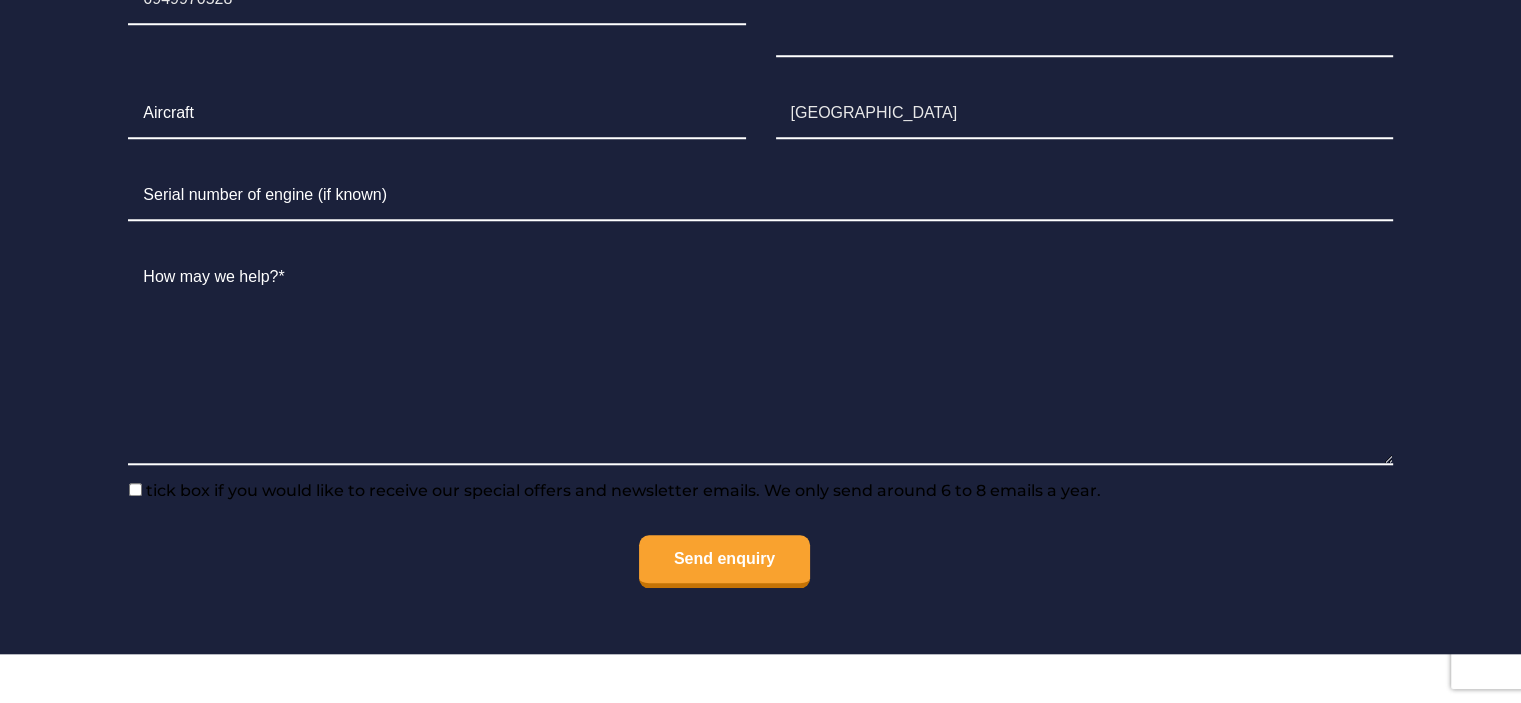 click on "tick box if you would like to receive our special offers and newsletter emails. We only send around 6 to 8 emails a year." at bounding box center (135, 489) 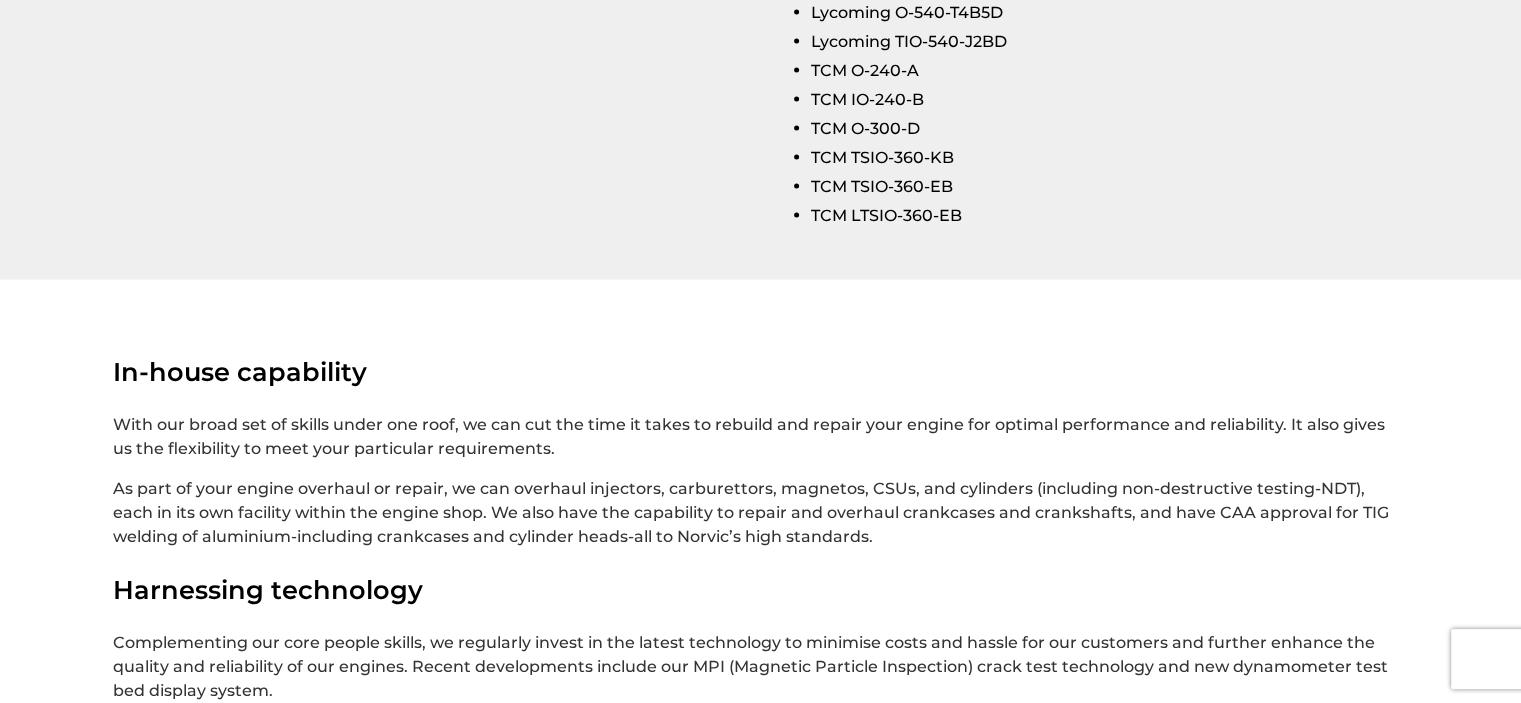 scroll, scrollTop: 3500, scrollLeft: 0, axis: vertical 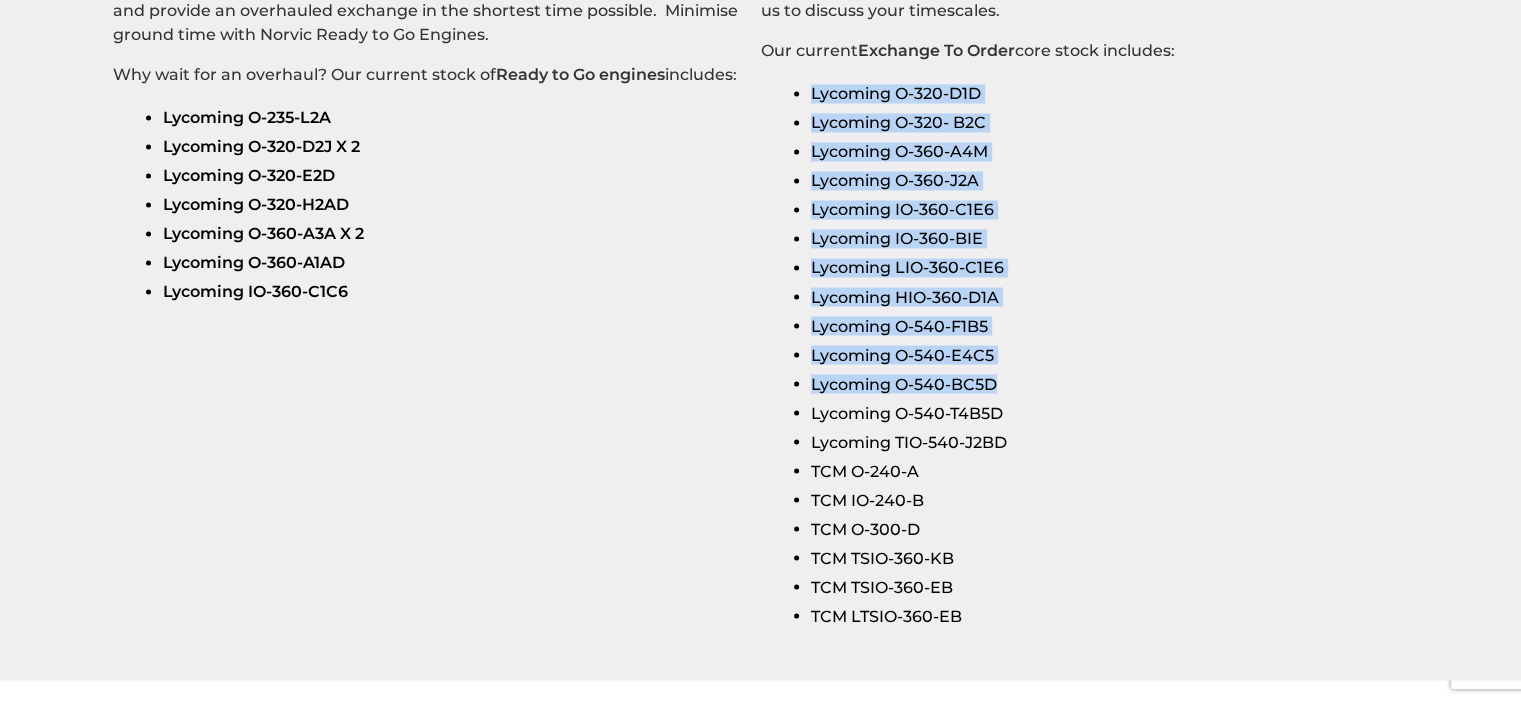drag, startPoint x: 1000, startPoint y: 366, endPoint x: 803, endPoint y: 78, distance: 348.9312 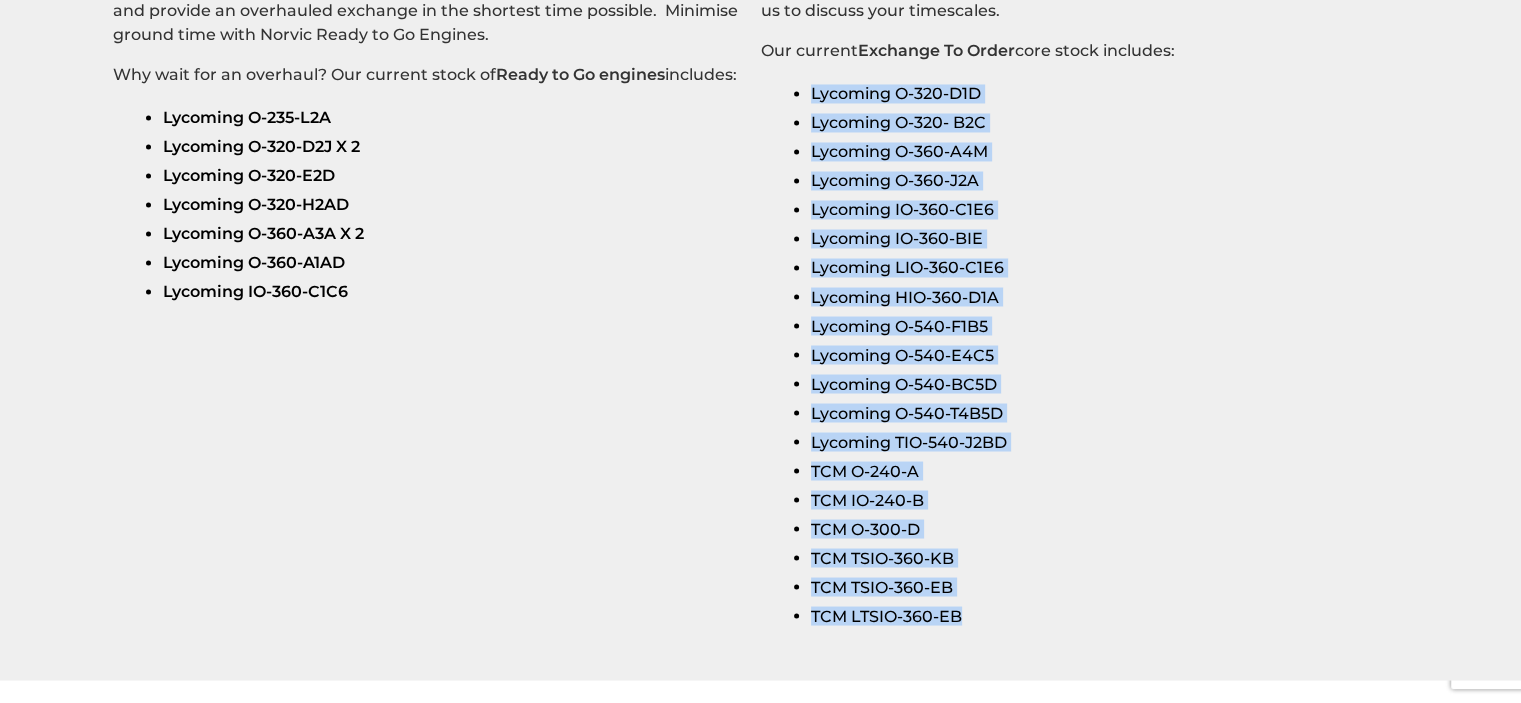 drag, startPoint x: 808, startPoint y: 75, endPoint x: 963, endPoint y: 604, distance: 551.2404 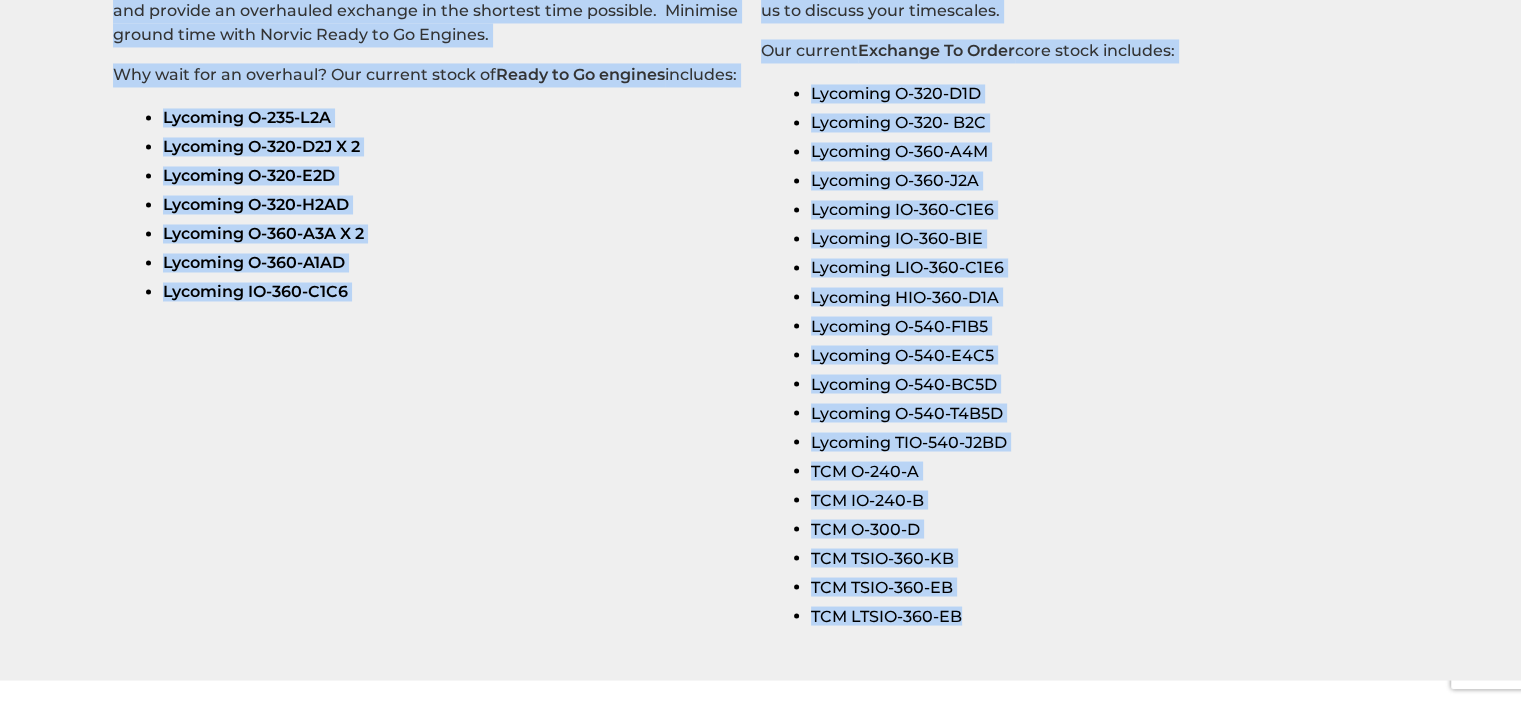 drag, startPoint x: 969, startPoint y: 604, endPoint x: 118, endPoint y: 147, distance: 965.9451 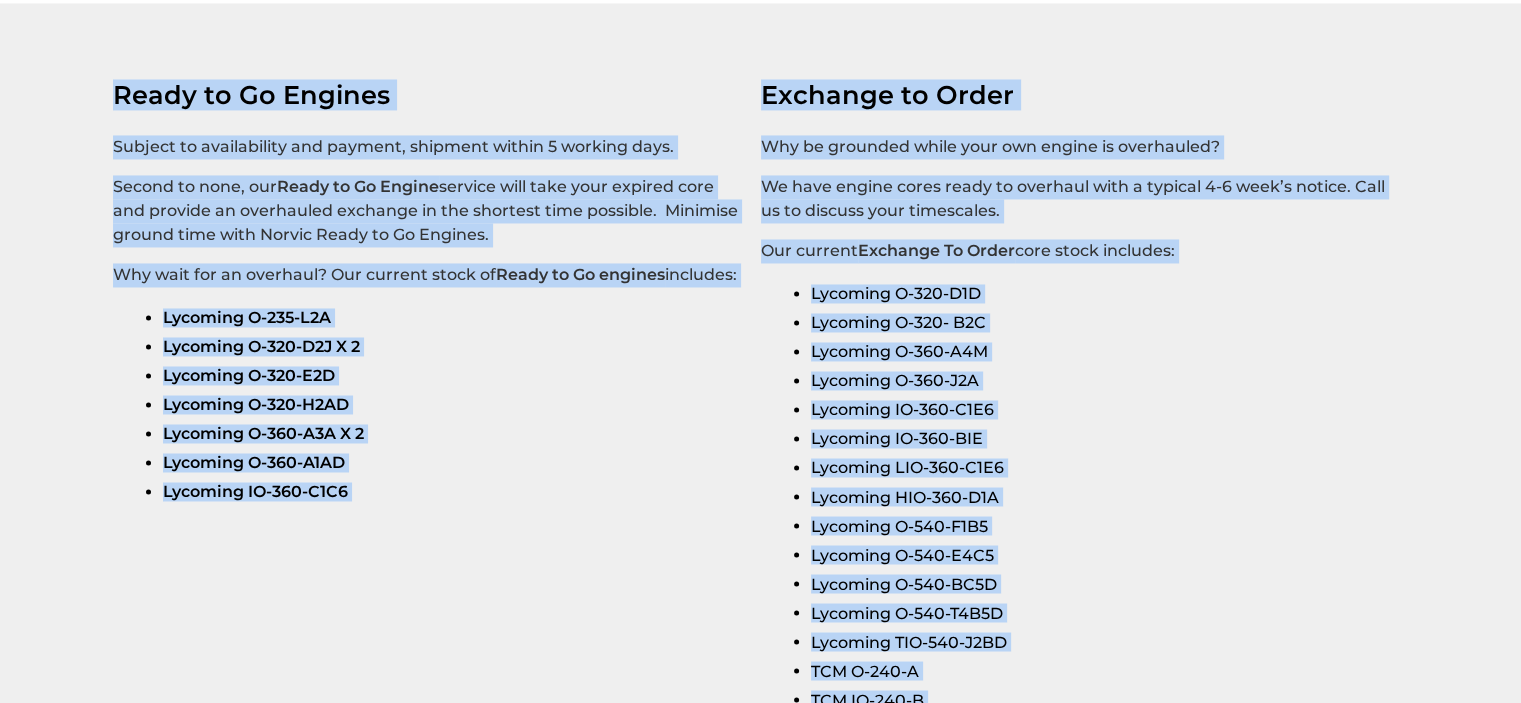 scroll, scrollTop: 3100, scrollLeft: 0, axis: vertical 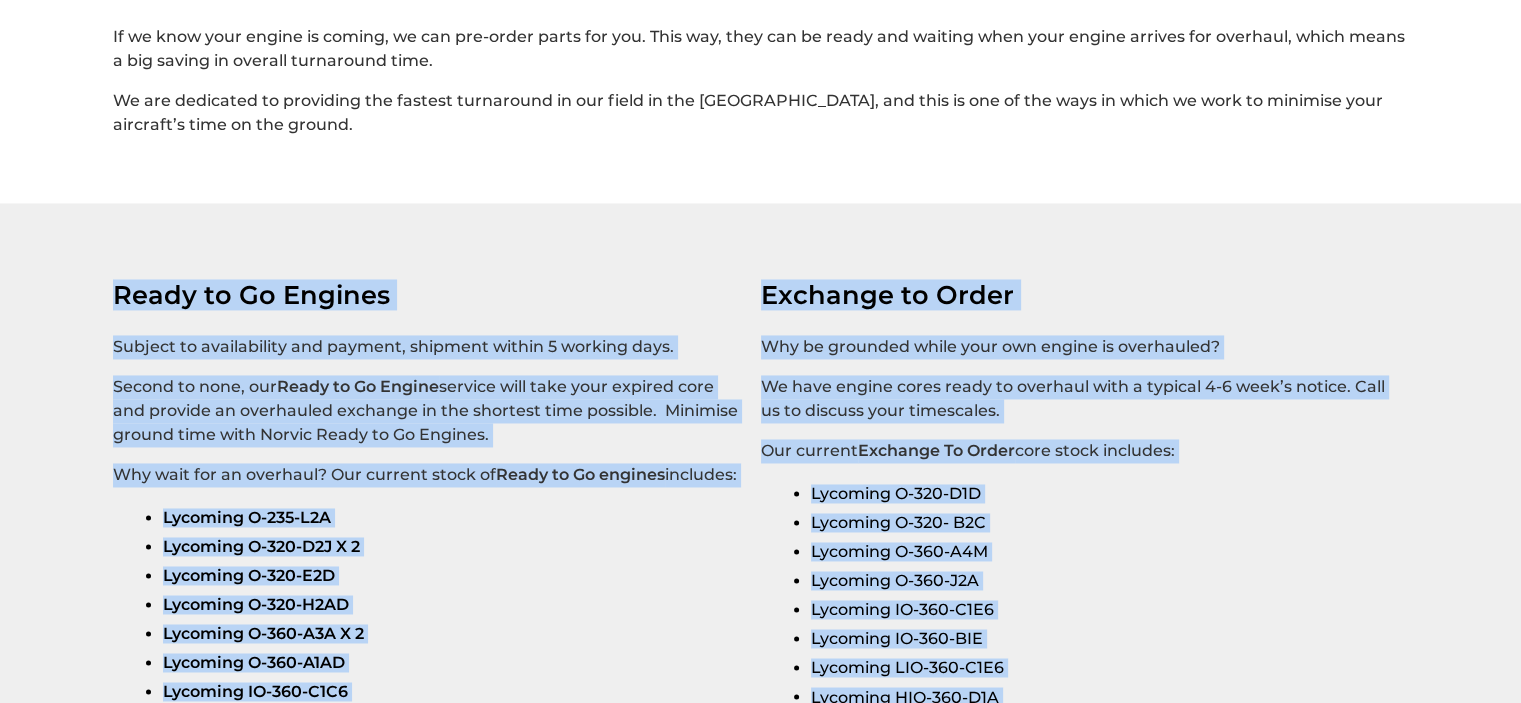 click on "Ready to Go Engines" at bounding box center [251, 294] 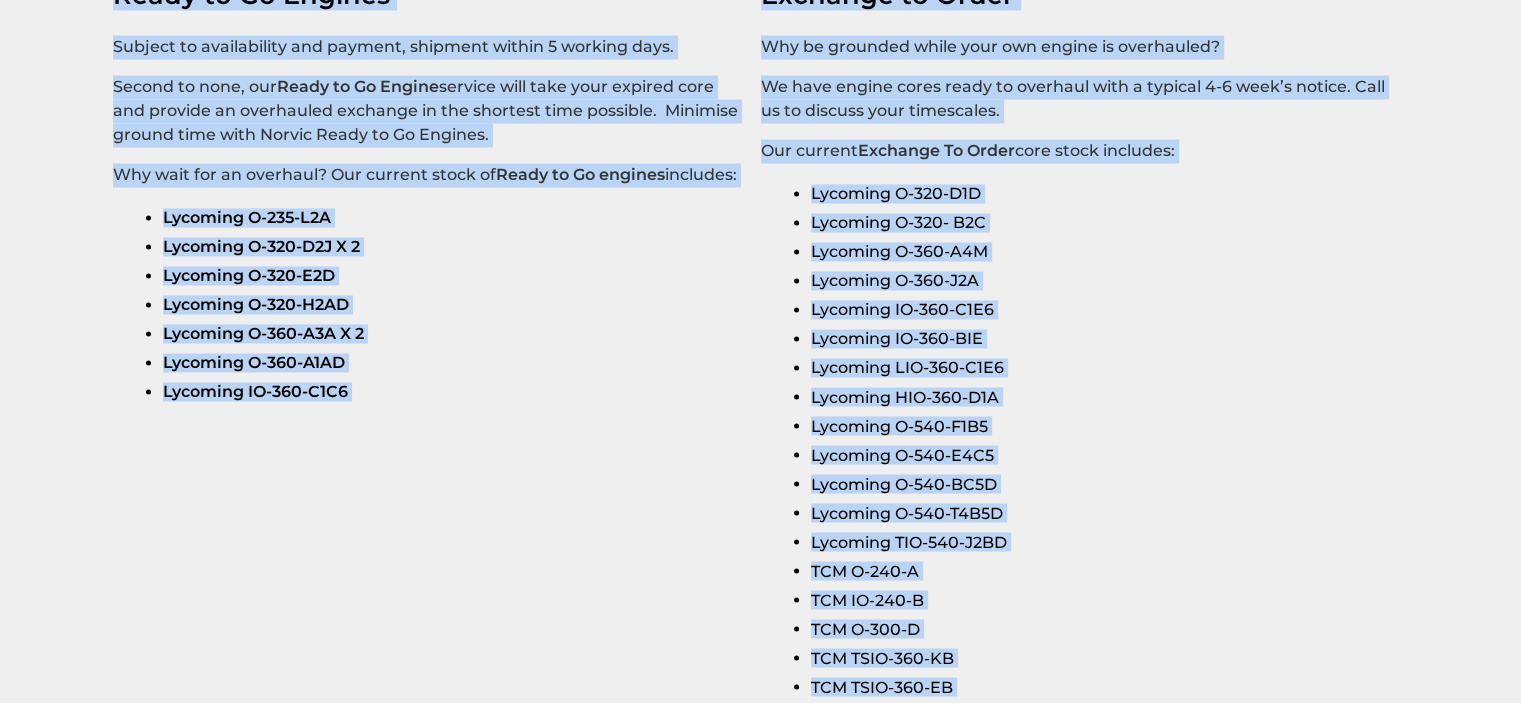 scroll, scrollTop: 3800, scrollLeft: 0, axis: vertical 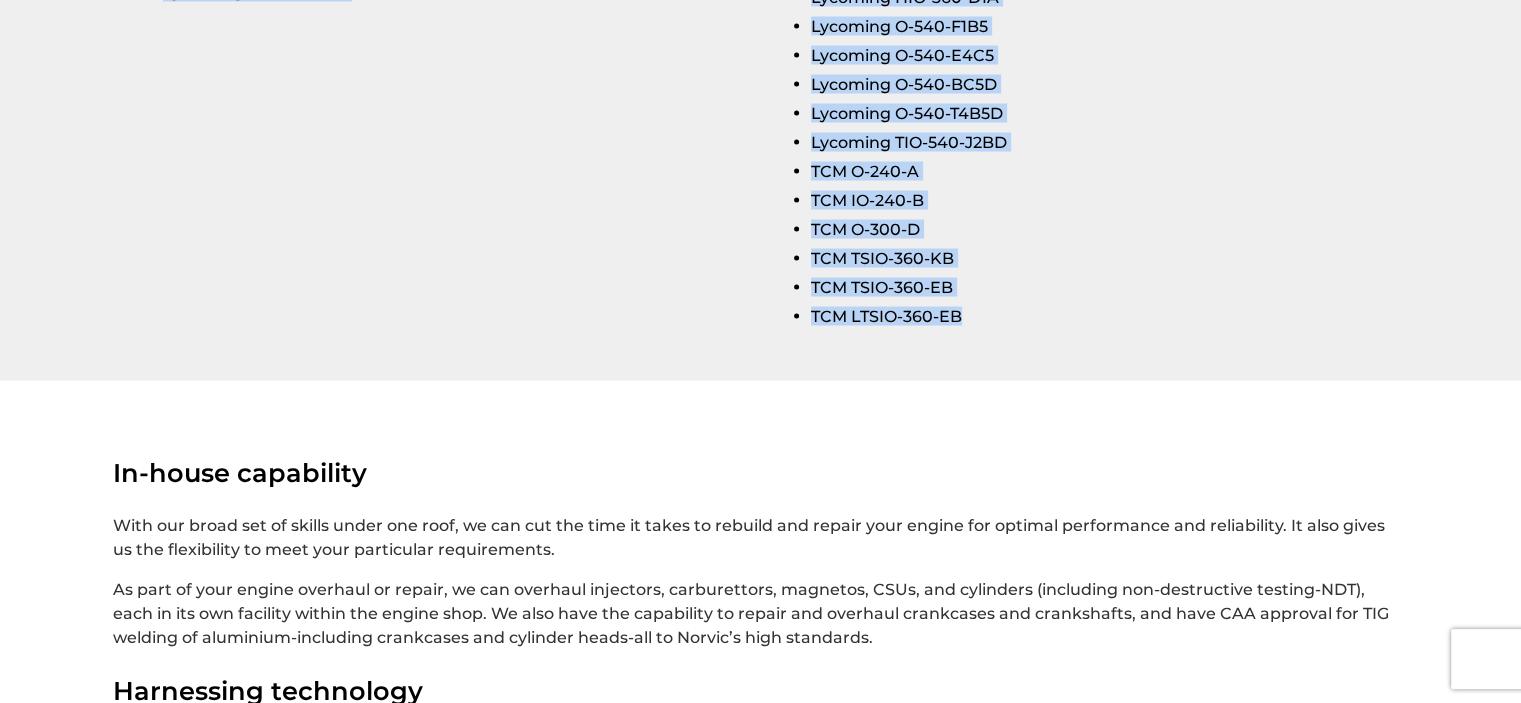 drag, startPoint x: 112, startPoint y: 274, endPoint x: 964, endPoint y: 298, distance: 852.33795 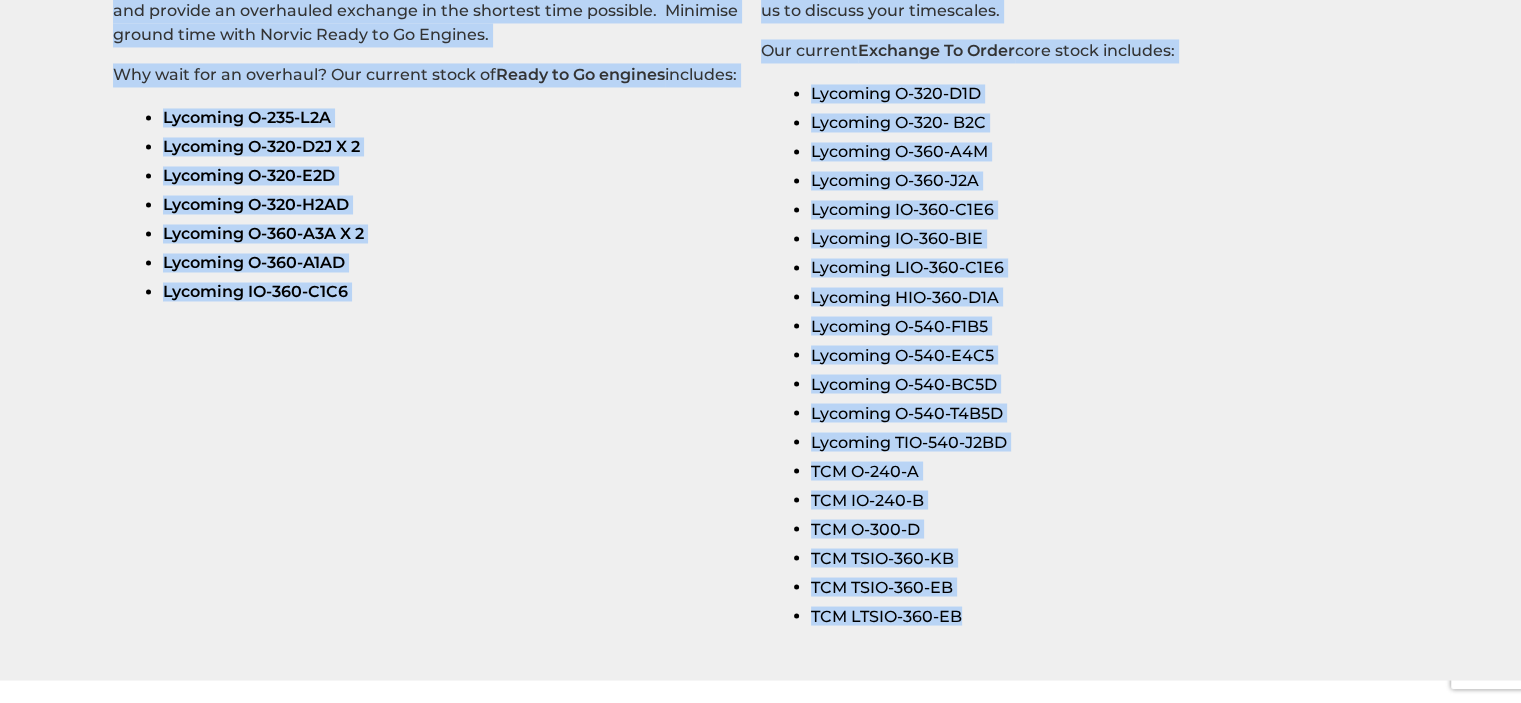 scroll, scrollTop: 3100, scrollLeft: 0, axis: vertical 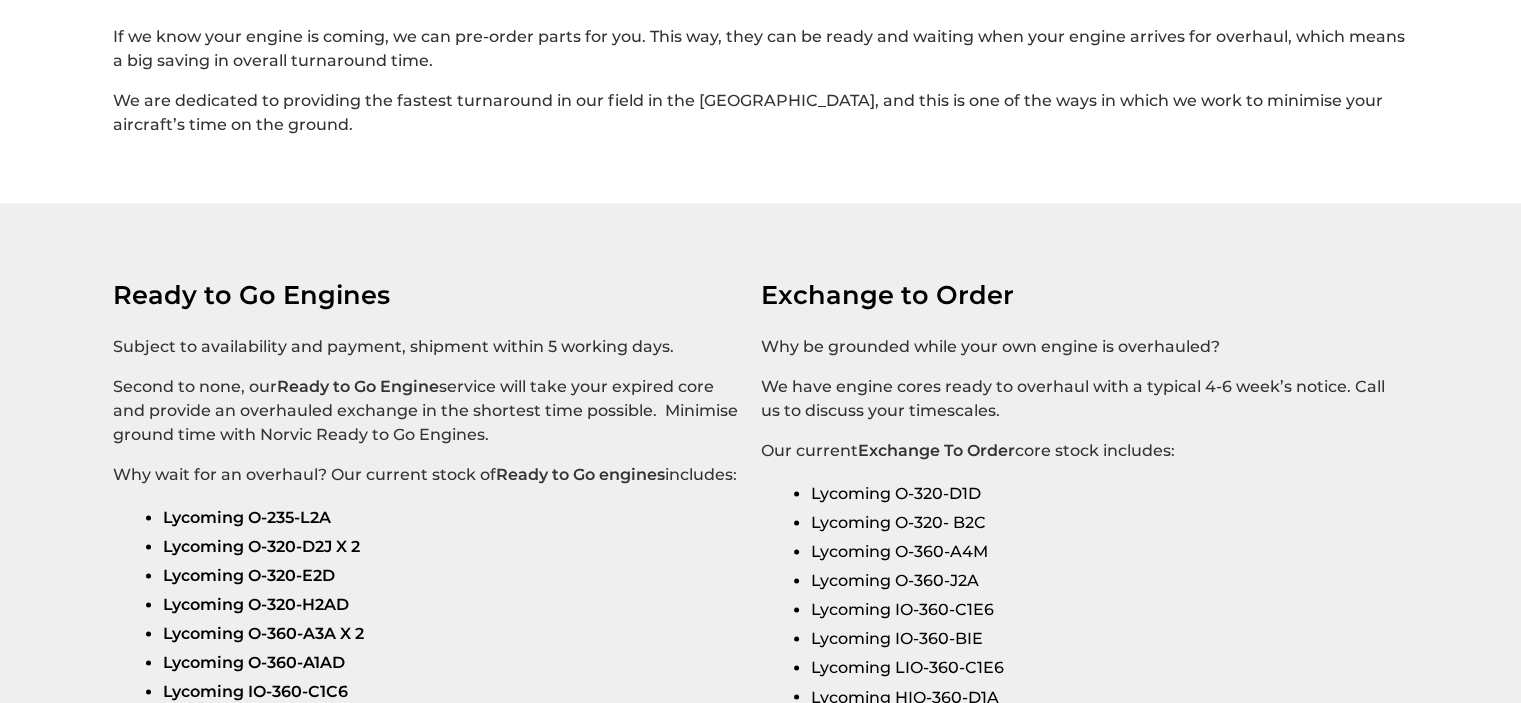 click on "Ready to Go Engines Subject to availability and payment, shipment within 5 working days. Second to none, our  Ready to Go Engine  service will take your expired core and provide an overhauled exchange in the shortest time possible.  Minimise ground time with Norvic Ready to Go Engines. Why wait for an overhaul? Our current stock of  Ready to Go engines  includes: Lycoming O-235-L2A Lycoming O-320-D2J X 2  Lycoming O-320-E2D Lycoming O-320-H2AD Lycoming O-360-A3A X 2 Lycoming O-360-A1AD Lycoming IO-360-C1C6 Exchange to Order Why be grounded while your own engine is overhauled? We have engine cores ready to overhaul with a typical 4-6 week’s notice. Call us to discuss your timescales. Our current  Exchange To Order  core stock includes: Lycoming O-320-D1D Lycoming O-320- B2C Lycoming O-360-A4M Lycoming O-360-J2A Lycoming IO-360-C1E6 Lycoming IO-360-BIE Lycoming LIO-360-C1E6 Lycoming HIO-360-D1A Lycoming O-540-F1B5 Lycoming O-540-E4C5 Lycoming O-540-BC5D Lycoming O-540-T4B5D Lycoming TIO-540-J2BD" at bounding box center (760, 641) 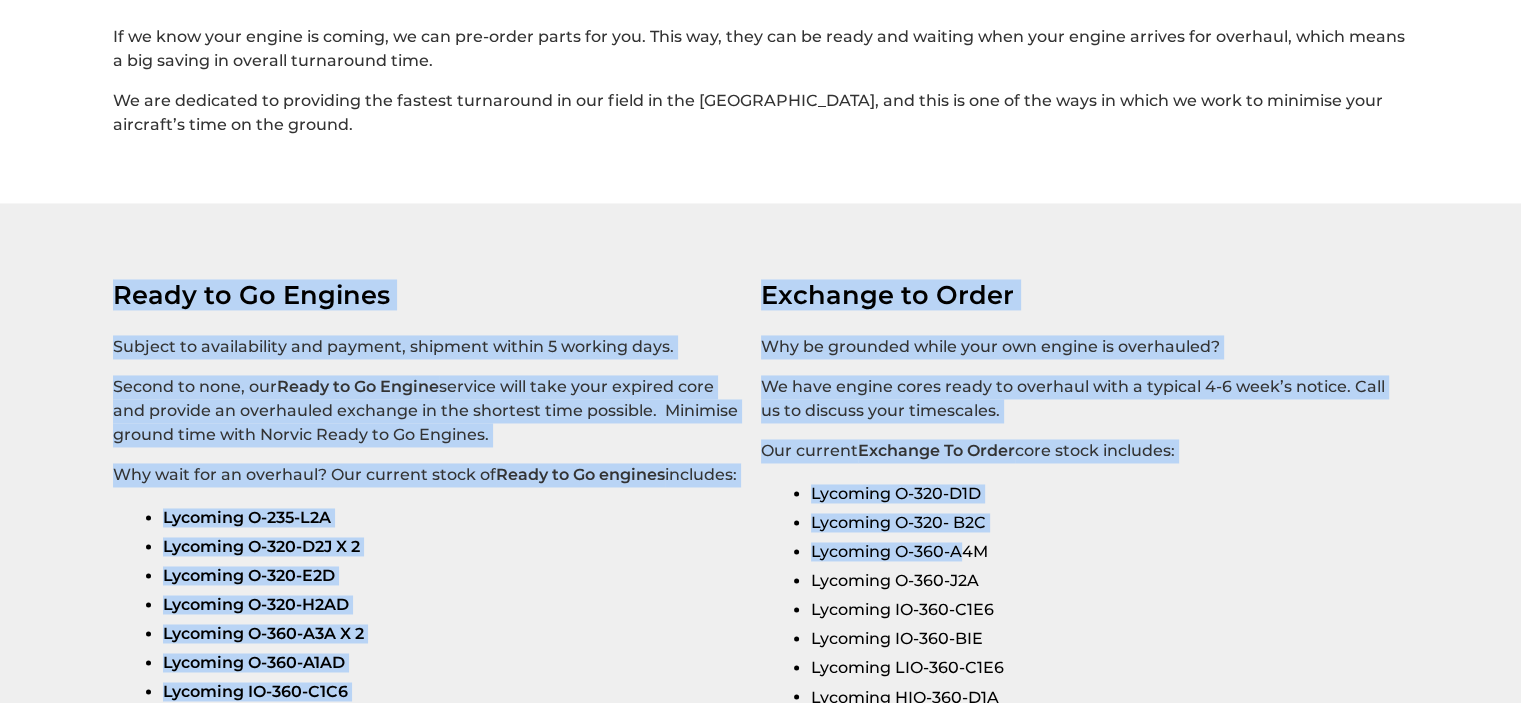 drag, startPoint x: 114, startPoint y: 272, endPoint x: 959, endPoint y: 515, distance: 879.2463 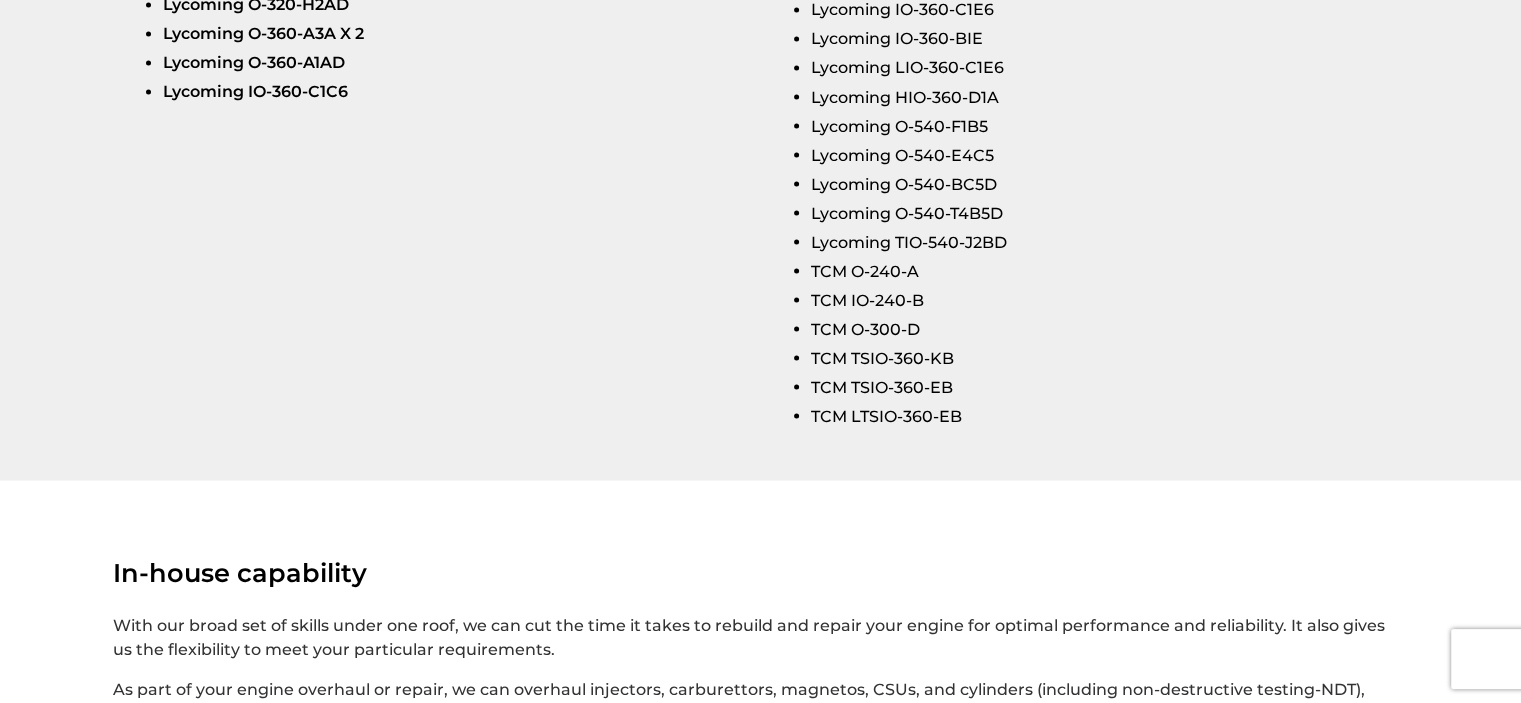 scroll, scrollTop: 3200, scrollLeft: 0, axis: vertical 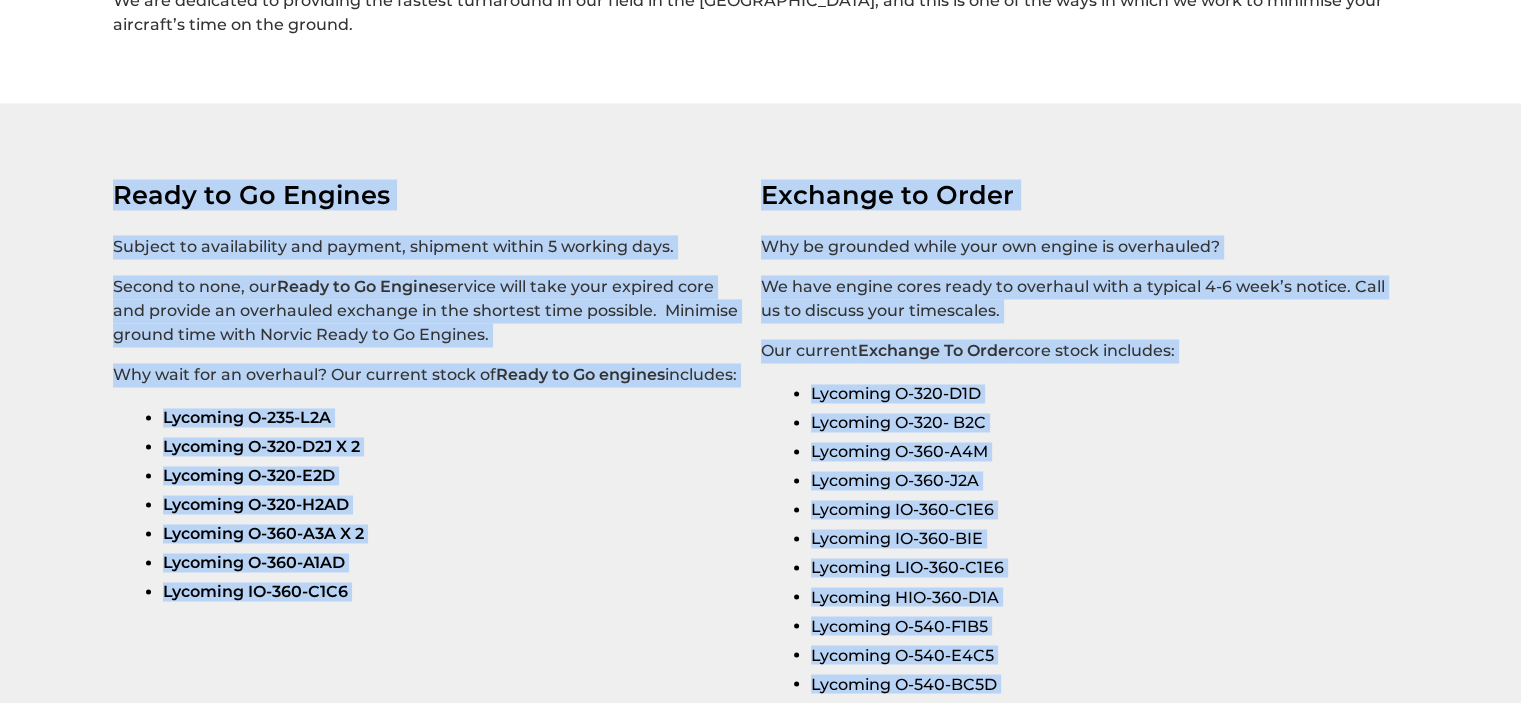 drag, startPoint x: 990, startPoint y: 409, endPoint x: 105, endPoint y: 150, distance: 922.12036 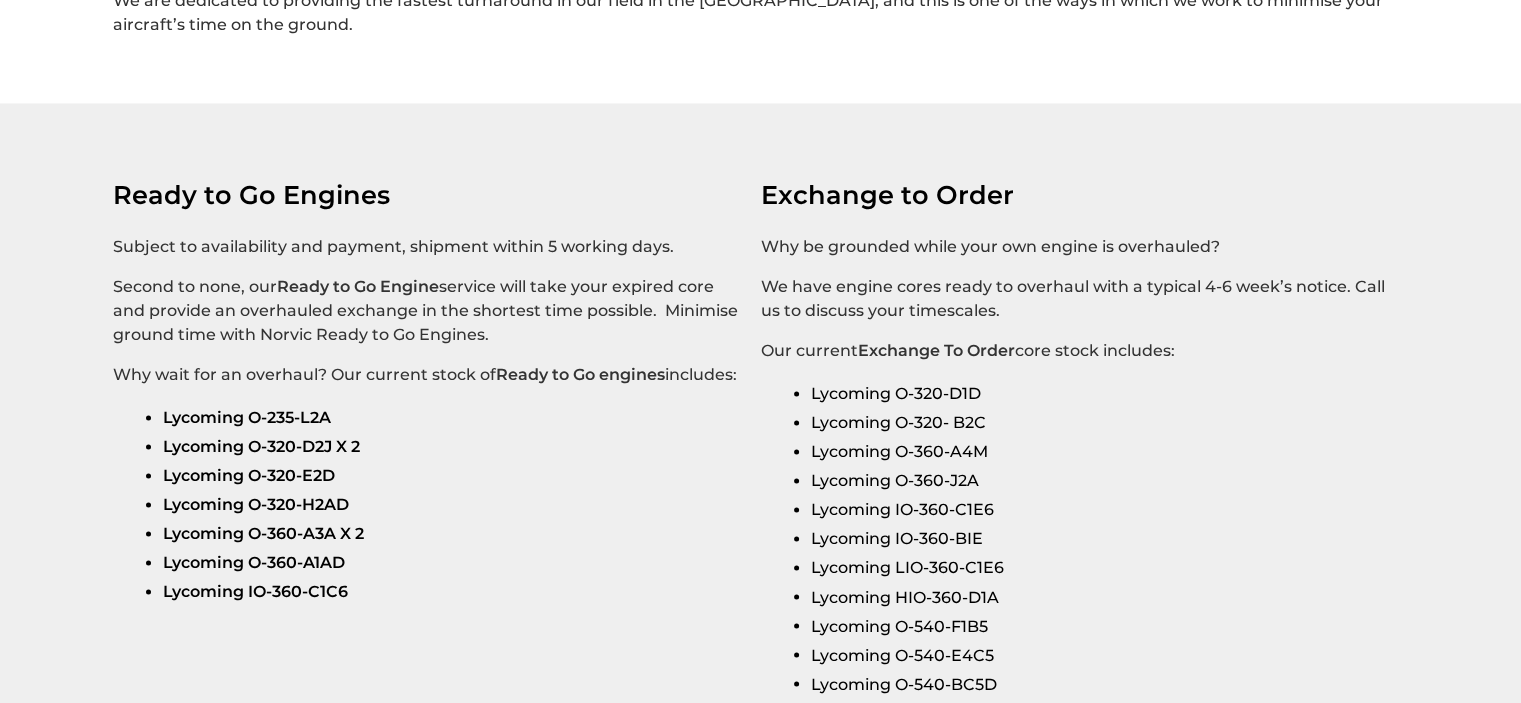 click on "Ready to Go Engines Subject to availability and payment, shipment within 5 working days. Second to none, our  Ready to Go Engine  service will take your expired core and provide an overhauled exchange in the shortest time possible.  Minimise ground time with Norvic Ready to Go Engines. Why wait for an overhaul? Our current stock of  Ready to Go engines  includes: Lycoming O-235-L2A Lycoming O-320-D2J X 2  Lycoming O-320-E2D Lycoming O-320-H2AD Lycoming O-360-A3A X 2 Lycoming O-360-A1AD Lycoming IO-360-C1C6 Exchange to Order Why be grounded while your own engine is overhauled? We have engine cores ready to overhaul with a typical 4-6 week’s notice. Call us to discuss your timescales. Our current  Exchange To Order  core stock includes: Lycoming O-320-D1D Lycoming O-320- B2C Lycoming O-360-A4M Lycoming O-360-J2A Lycoming IO-360-C1E6 Lycoming IO-360-BIE Lycoming LIO-360-C1E6 Lycoming HIO-360-D1A Lycoming O-540-F1B5 Lycoming O-540-E4C5 Lycoming O-540-BC5D Lycoming O-540-T4B5D Lycoming TIO-540-J2BD" at bounding box center (760, 541) 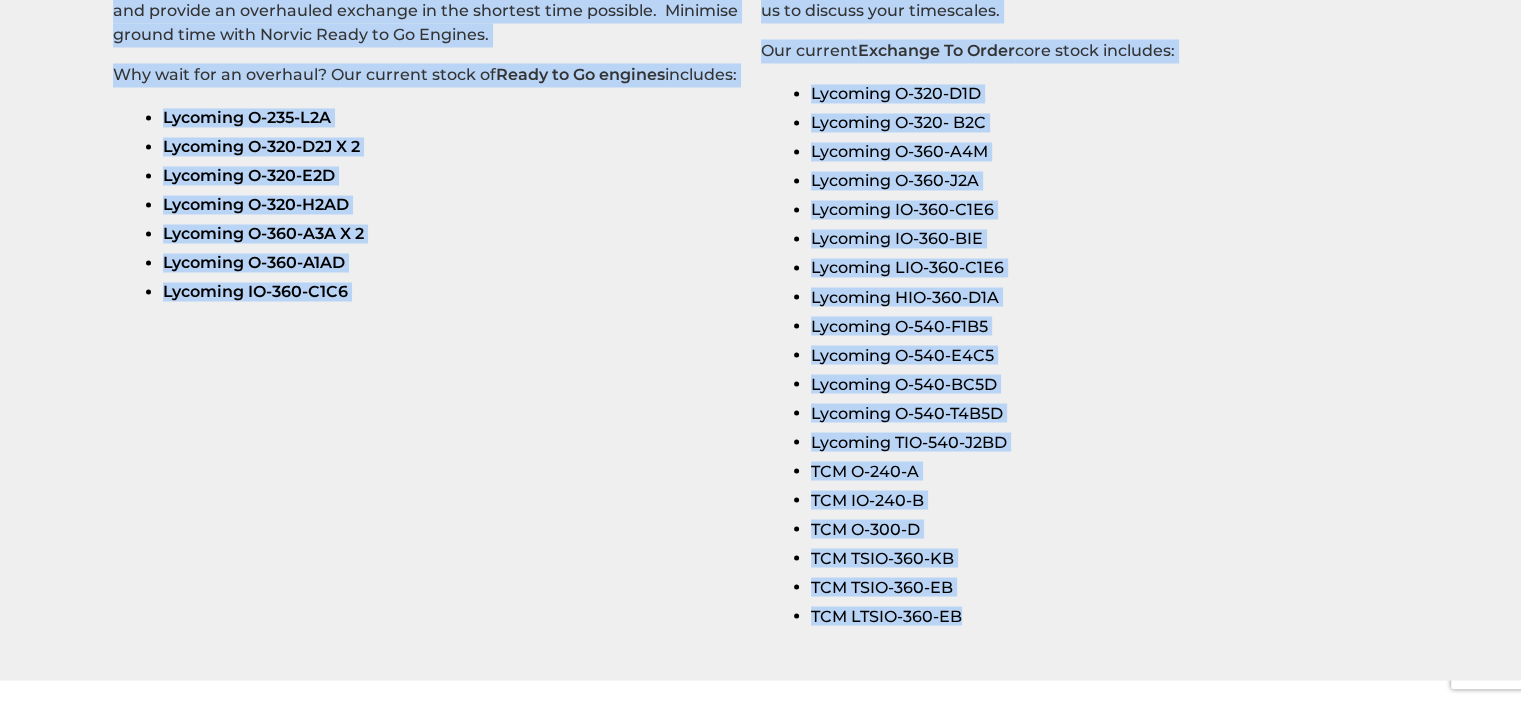 scroll, scrollTop: 3600, scrollLeft: 0, axis: vertical 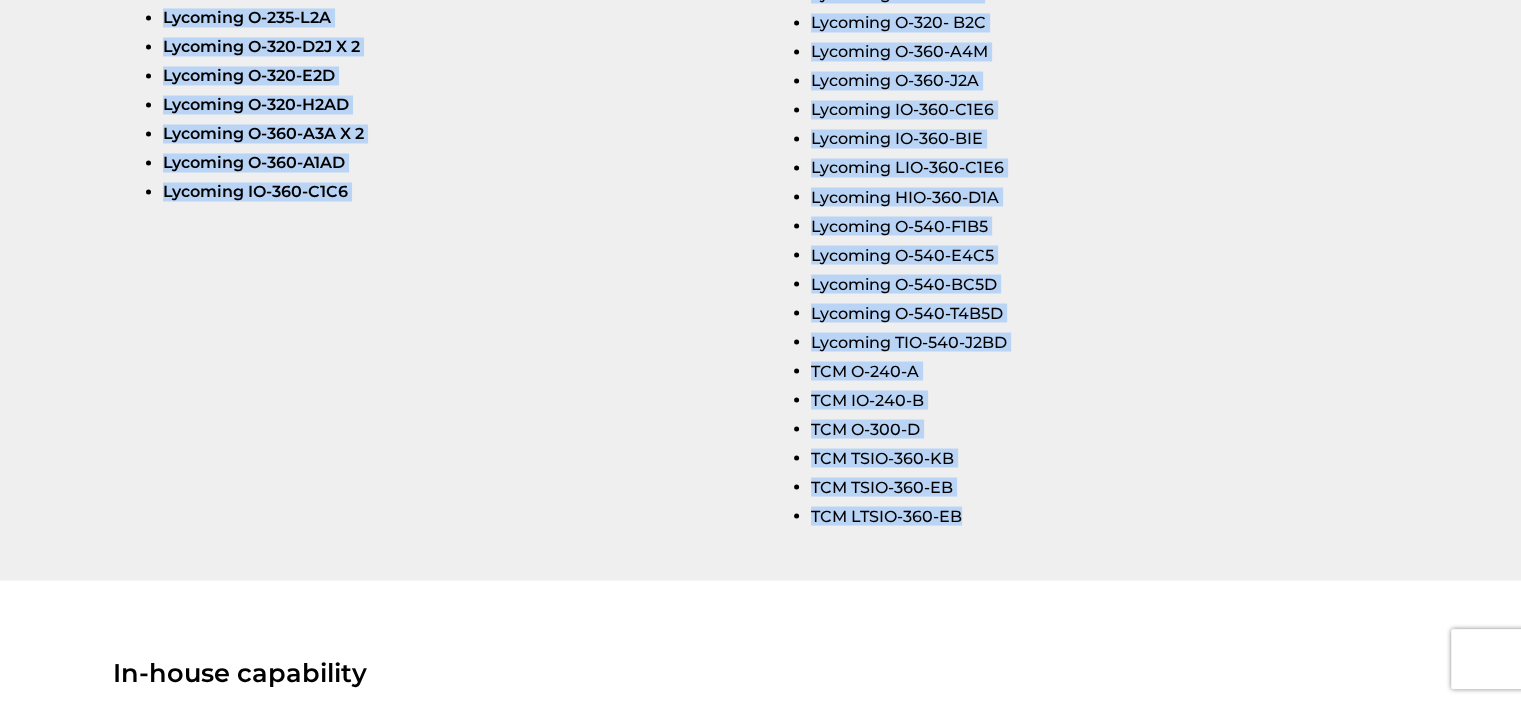 drag, startPoint x: 115, startPoint y: 173, endPoint x: 978, endPoint y: 506, distance: 925.0178 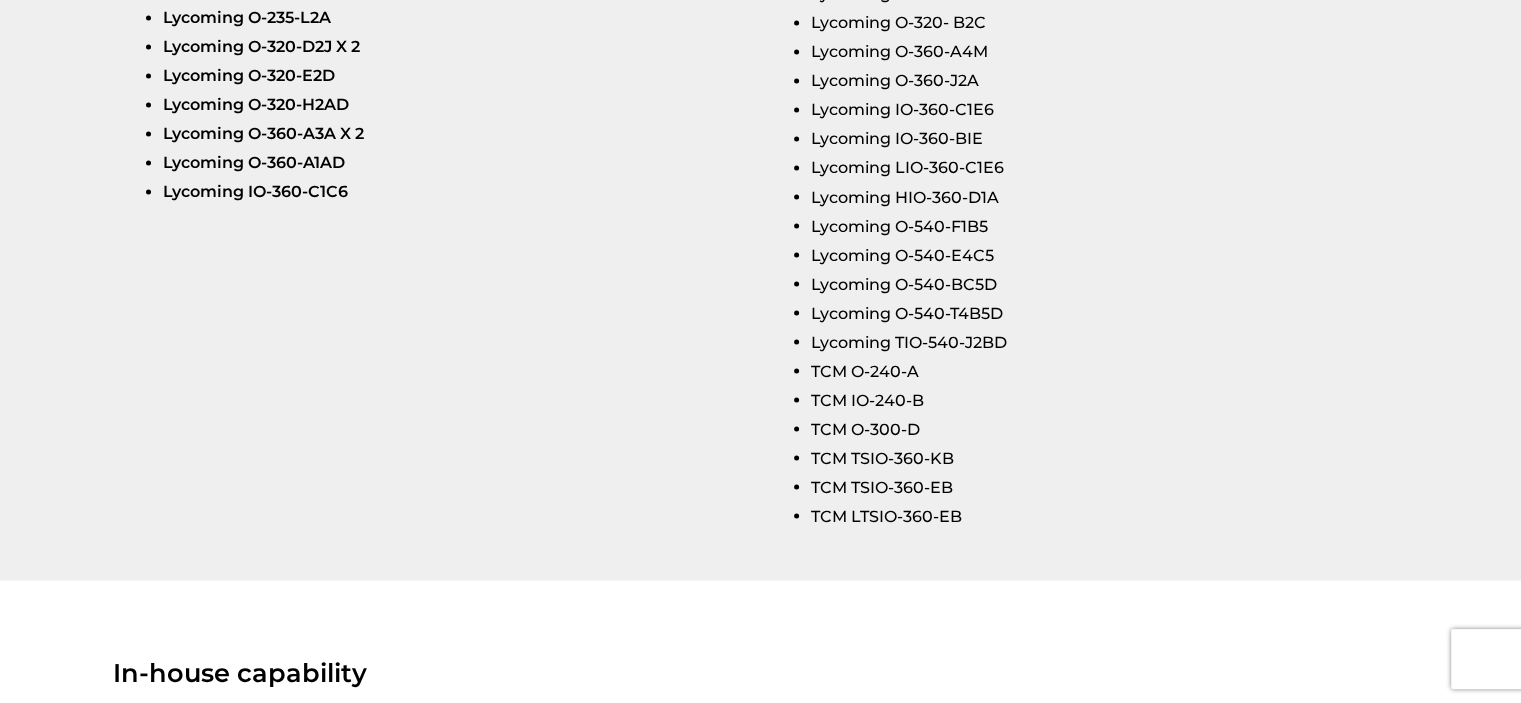 click on "Ready to Go Engines Subject to availability and payment, shipment within 5 working days. Second to none, our  Ready to Go Engine  service will take your expired core and provide an overhauled exchange in the shortest time possible.  Minimise ground time with Norvic Ready to Go Engines. Why wait for an overhaul? Our current stock of  Ready to Go engines  includes: Lycoming O-235-L2A Lycoming O-320-D2J X 2  Lycoming O-320-E2D Lycoming O-320-H2AD Lycoming O-360-A3A X 2 Lycoming O-360-A1AD Lycoming IO-360-C1C6 Exchange to Order Why be grounded while your own engine is overhauled? We have engine cores ready to overhaul with a typical 4-6 week’s notice. Call us to discuss your timescales. Our current  Exchange To Order  core stock includes: Lycoming O-320-D1D Lycoming O-320- B2C Lycoming O-360-A4M Lycoming O-360-J2A Lycoming IO-360-C1E6 Lycoming IO-360-BIE Lycoming LIO-360-C1E6 Lycoming HIO-360-D1A Lycoming O-540-F1B5 Lycoming O-540-E4C5 Lycoming O-540-BC5D Lycoming O-540-T4B5D Lycoming TIO-540-J2BD" at bounding box center (760, 141) 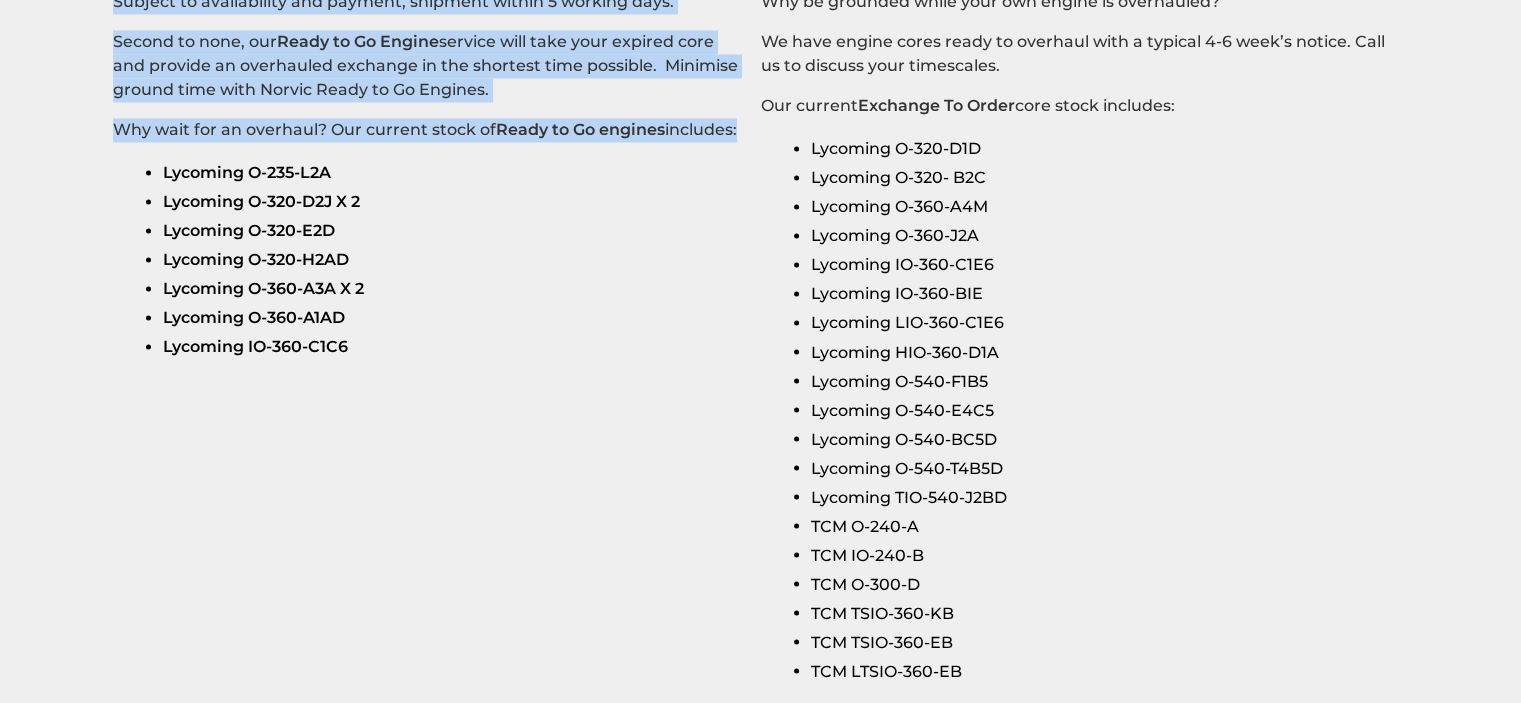 scroll, scrollTop: 3452, scrollLeft: 0, axis: vertical 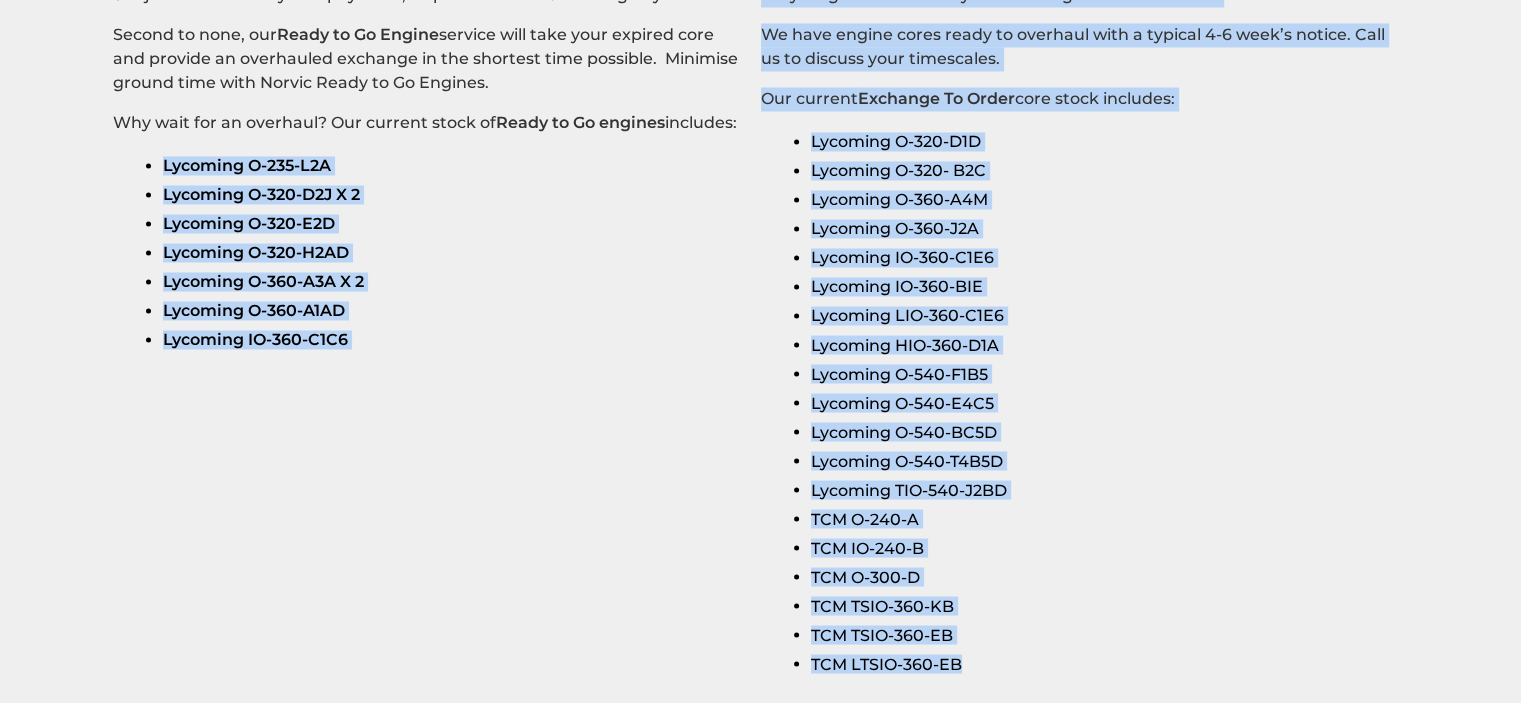 drag, startPoint x: 140, startPoint y: 200, endPoint x: 963, endPoint y: 649, distance: 937.5127 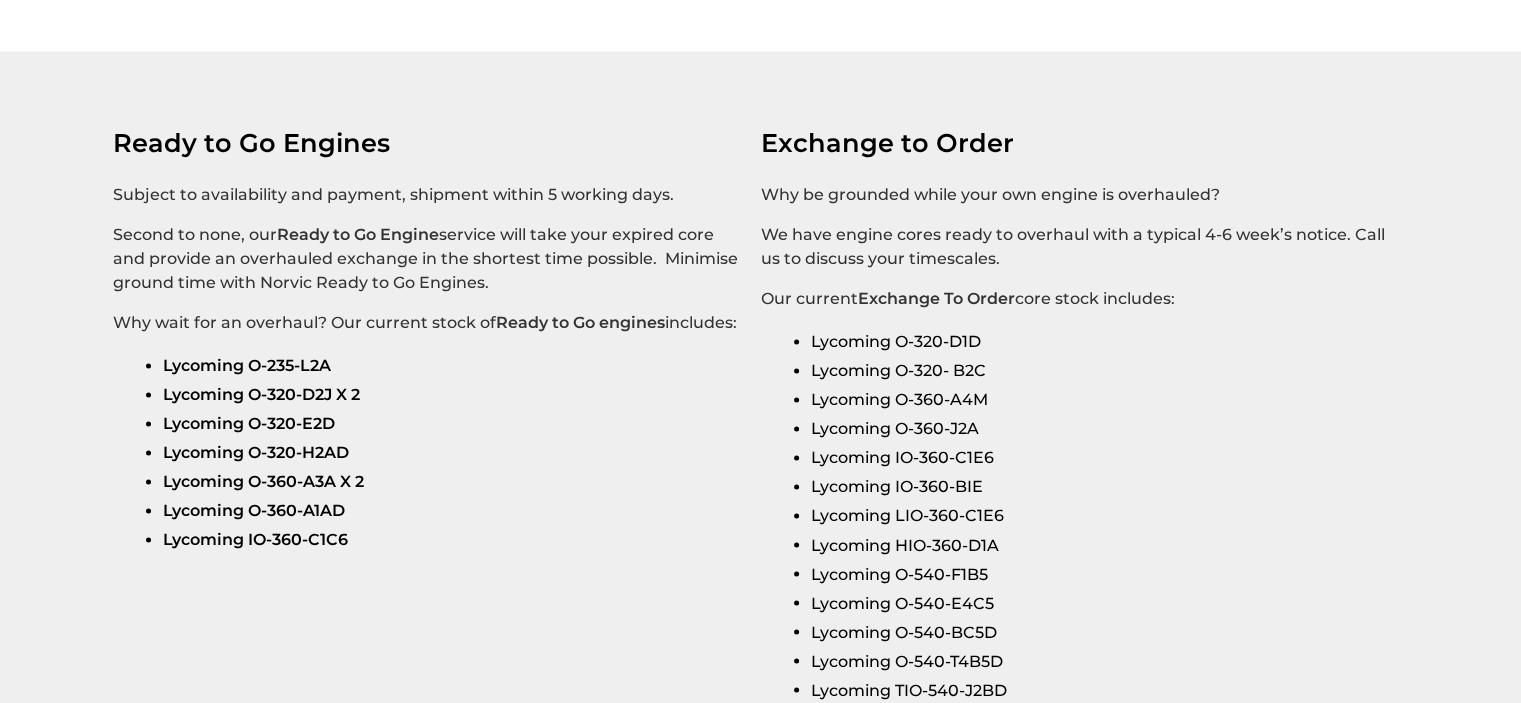 scroll, scrollTop: 3552, scrollLeft: 0, axis: vertical 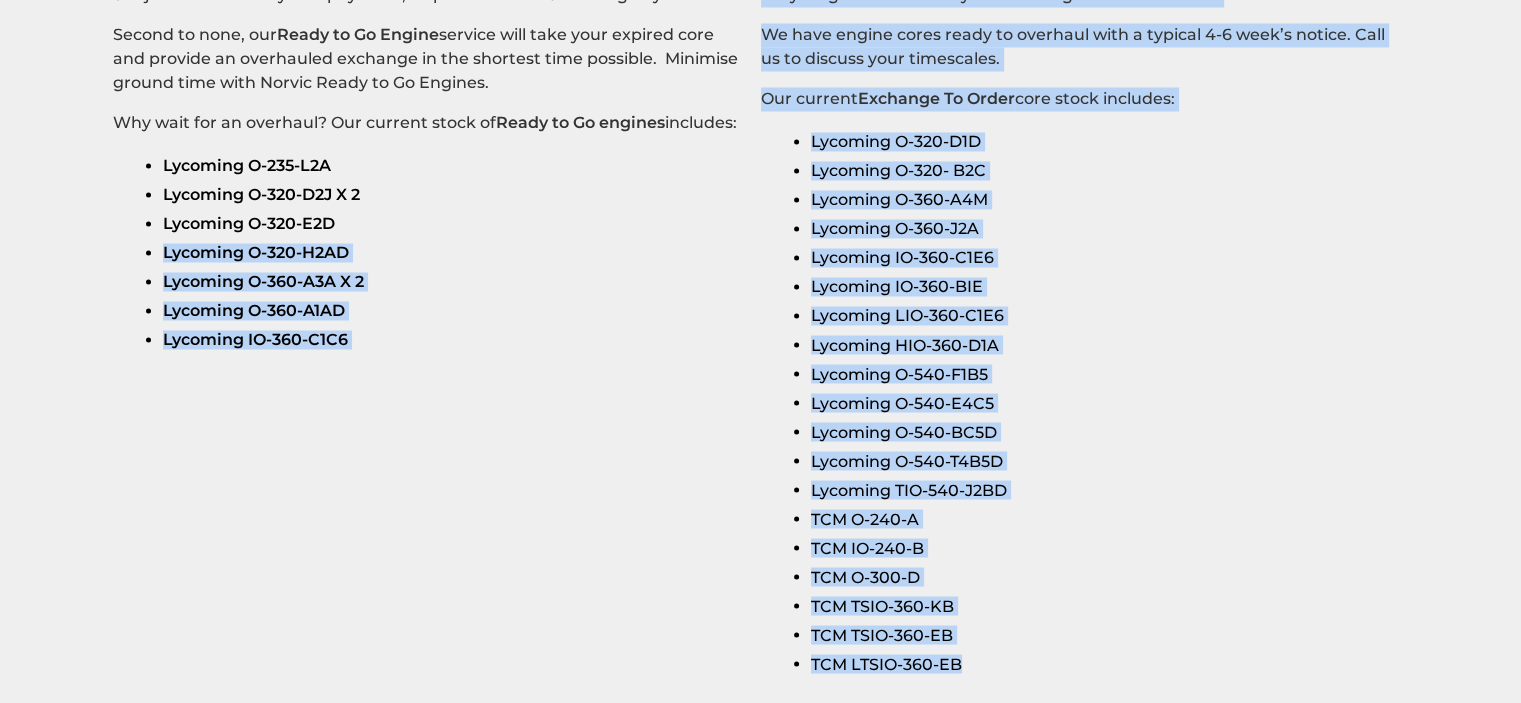 drag, startPoint x: 974, startPoint y: 546, endPoint x: 416, endPoint y: 227, distance: 642.748 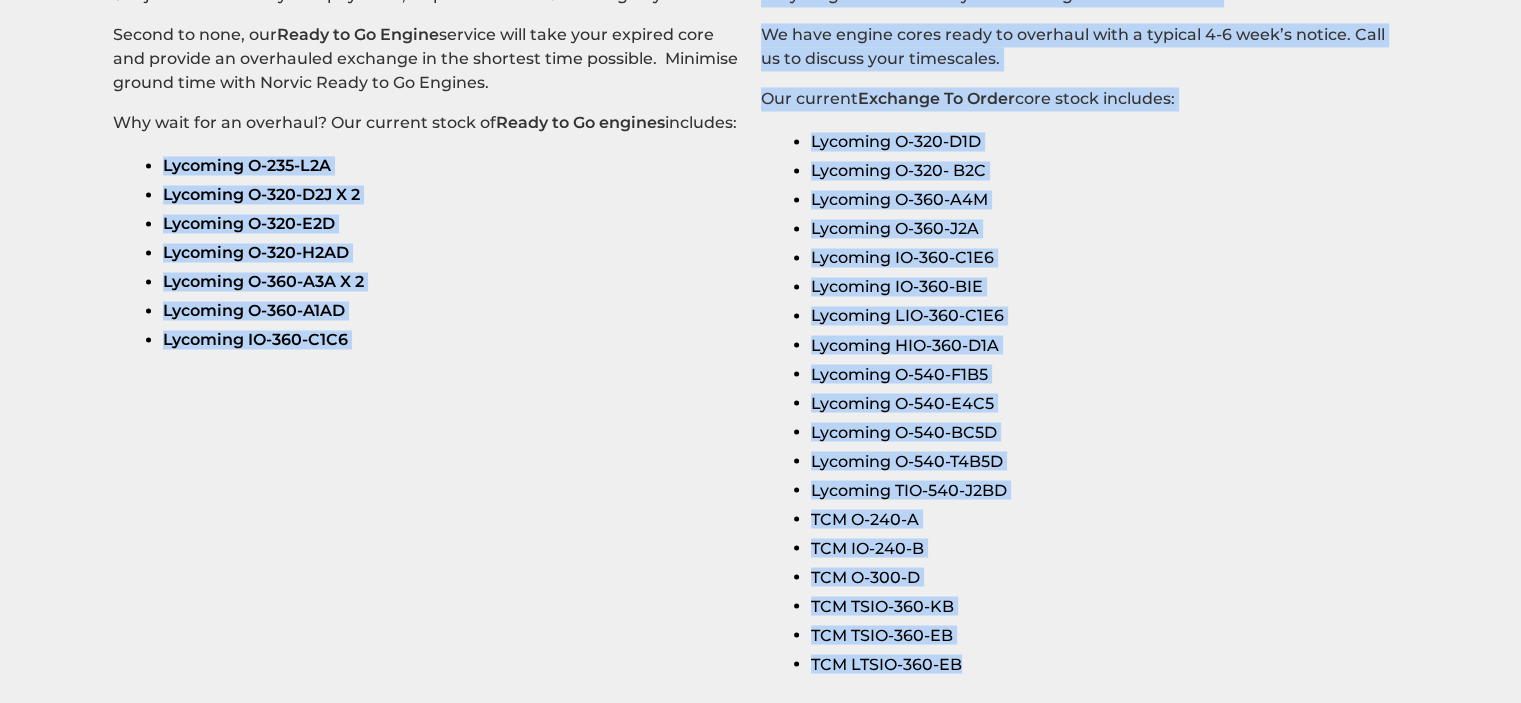 drag, startPoint x: 144, startPoint y: 144, endPoint x: 980, endPoint y: 647, distance: 975.6562 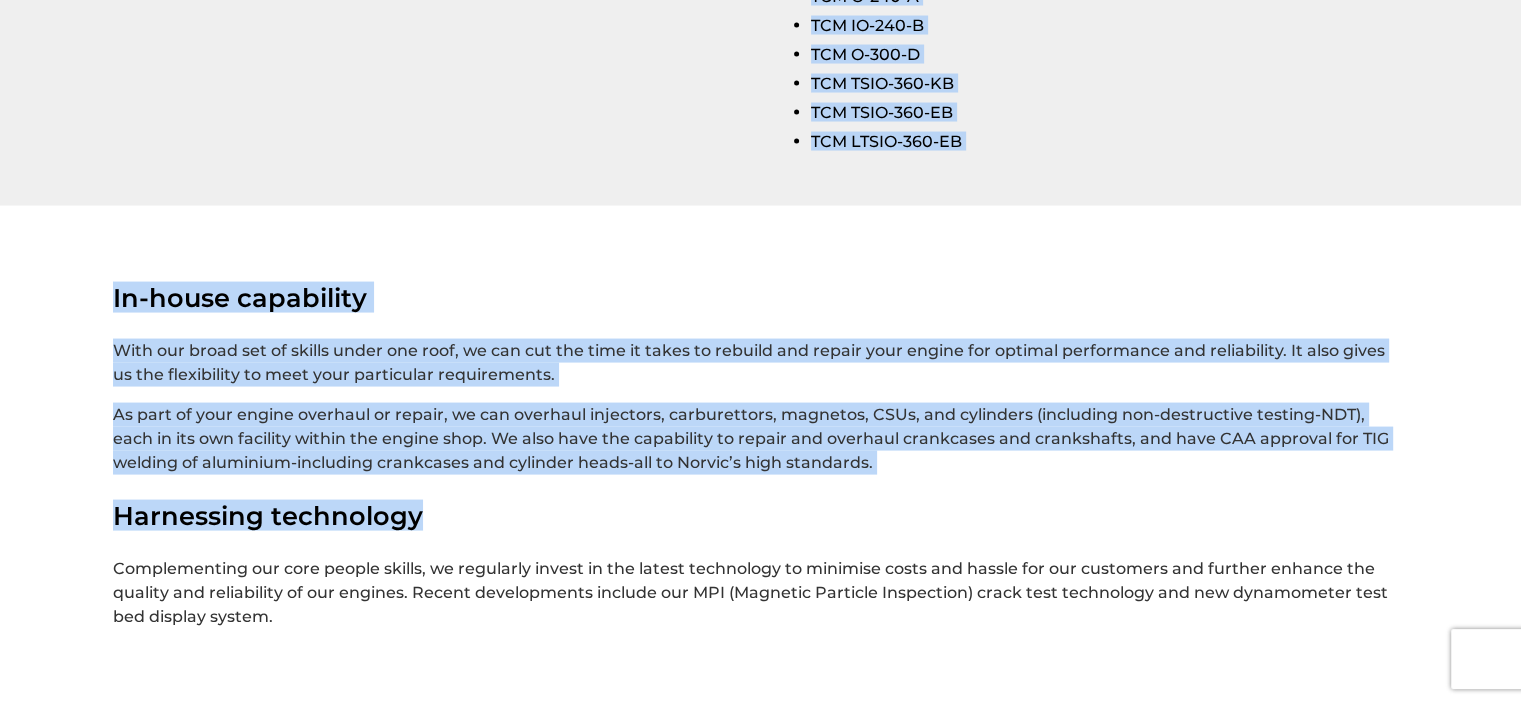 drag, startPoint x: 159, startPoint y: 143, endPoint x: 953, endPoint y: 348, distance: 820.0372 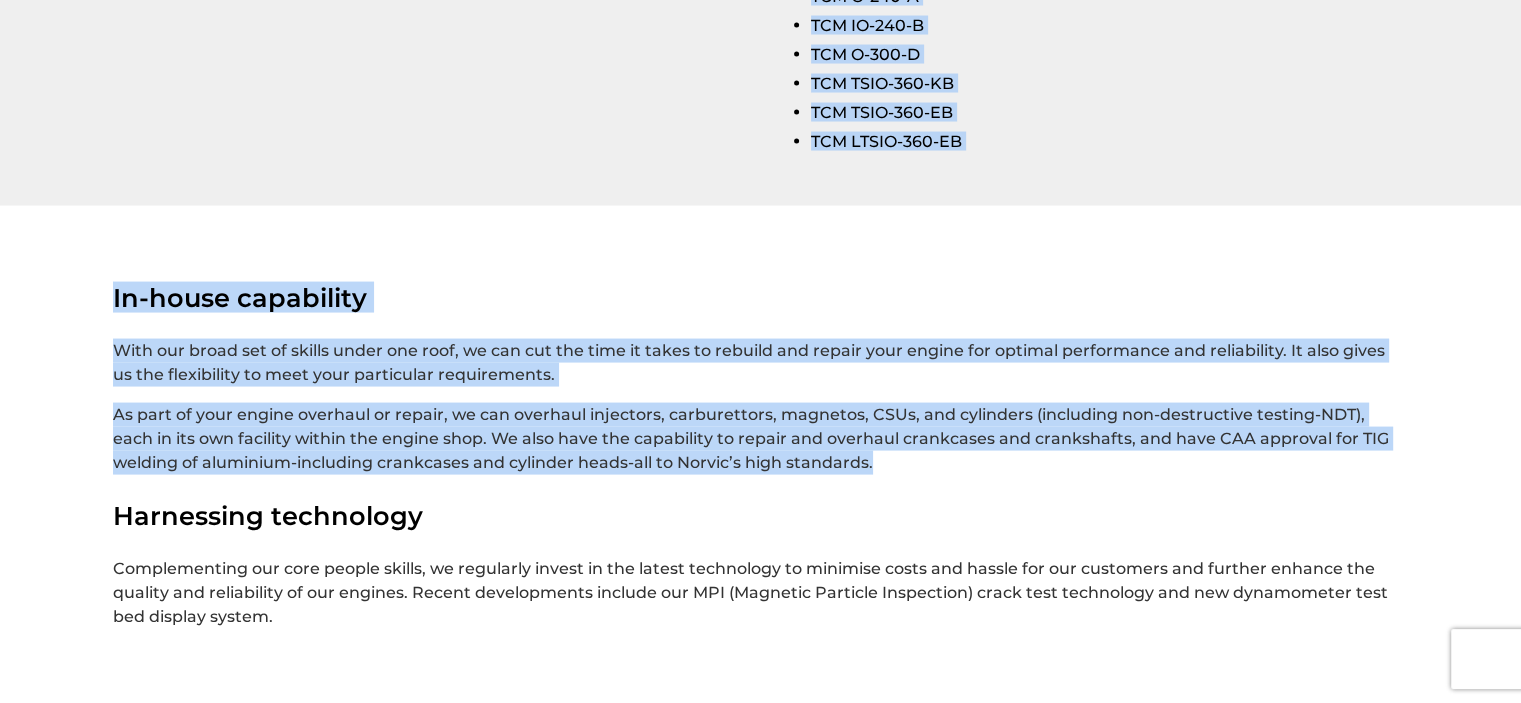 scroll, scrollTop: 3474, scrollLeft: 0, axis: vertical 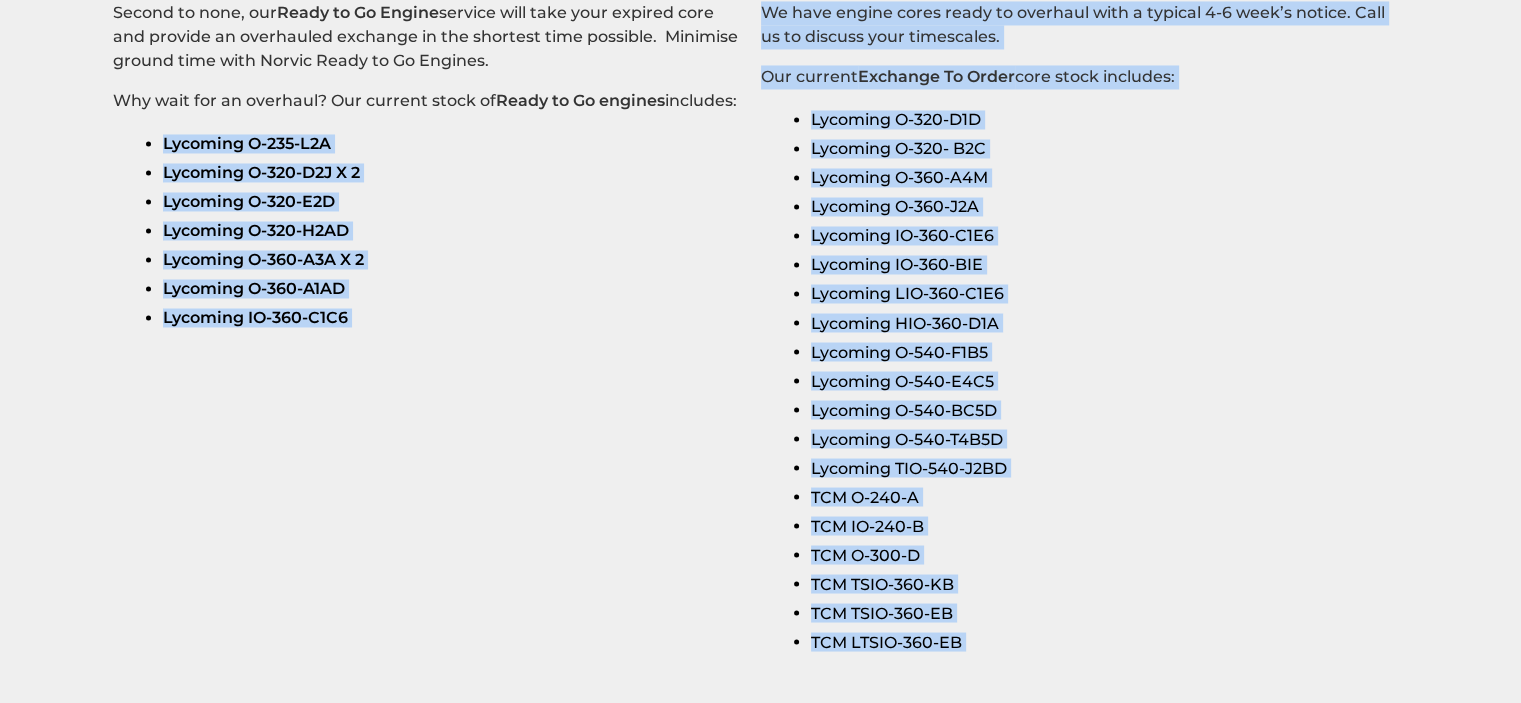 click on "TCM IO-240-B" at bounding box center (1102, 525) 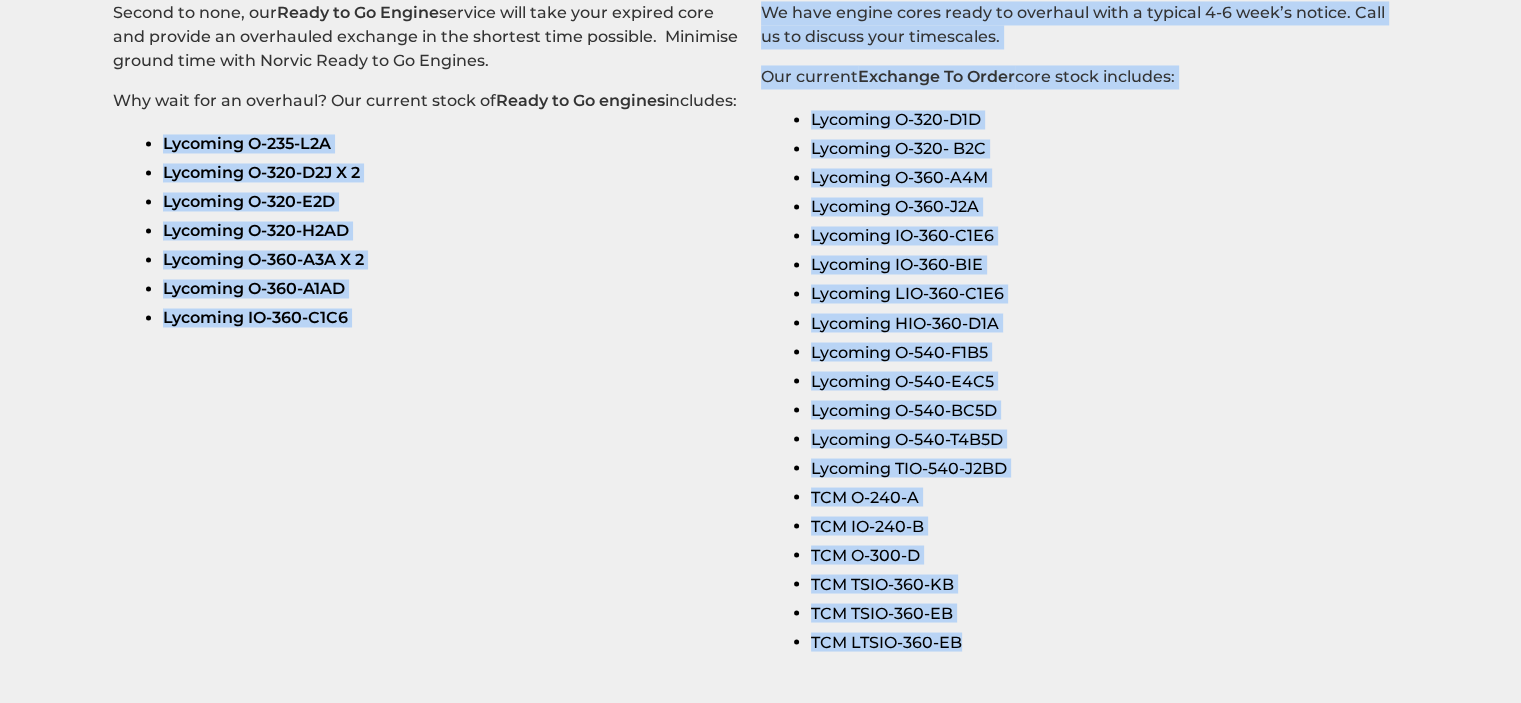 drag, startPoint x: 160, startPoint y: 123, endPoint x: 980, endPoint y: 628, distance: 963.02905 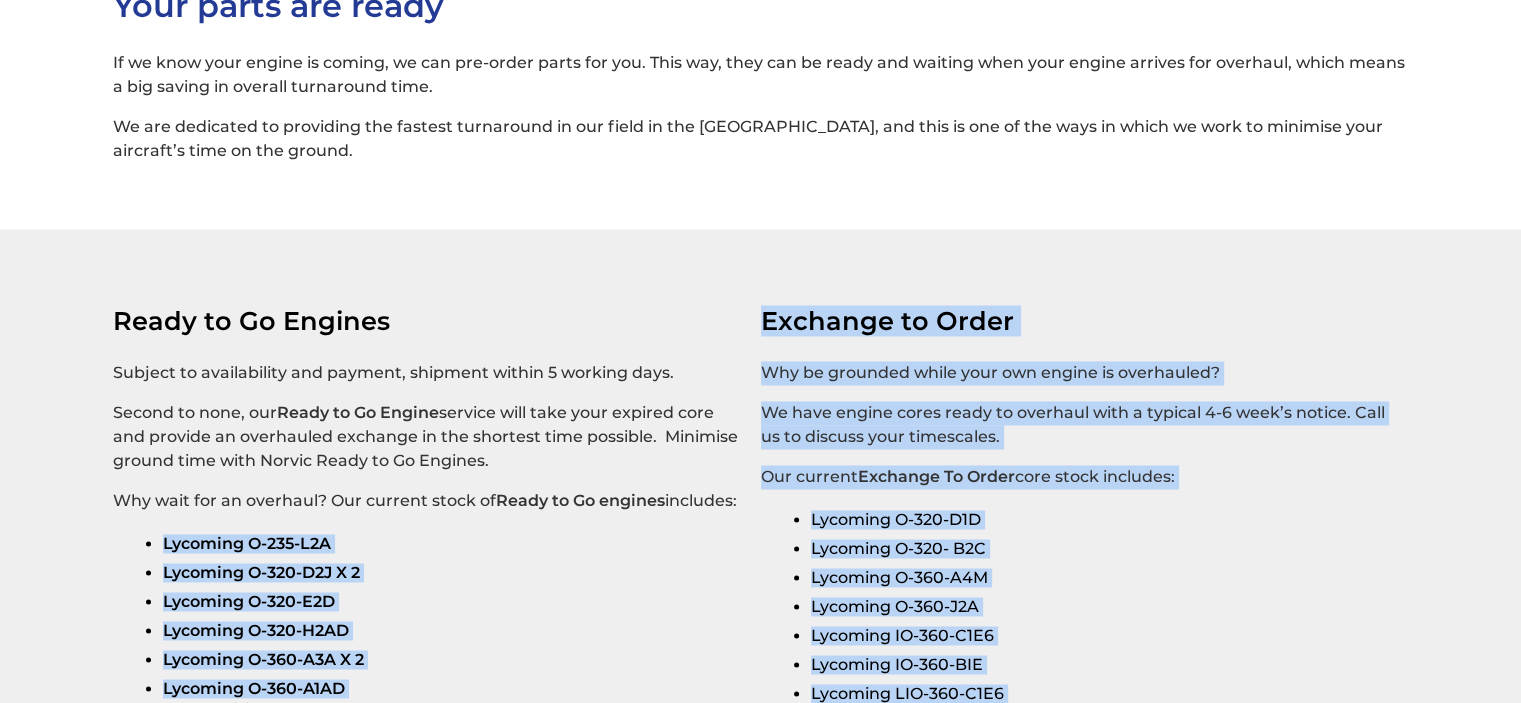 scroll, scrollTop: 3274, scrollLeft: 0, axis: vertical 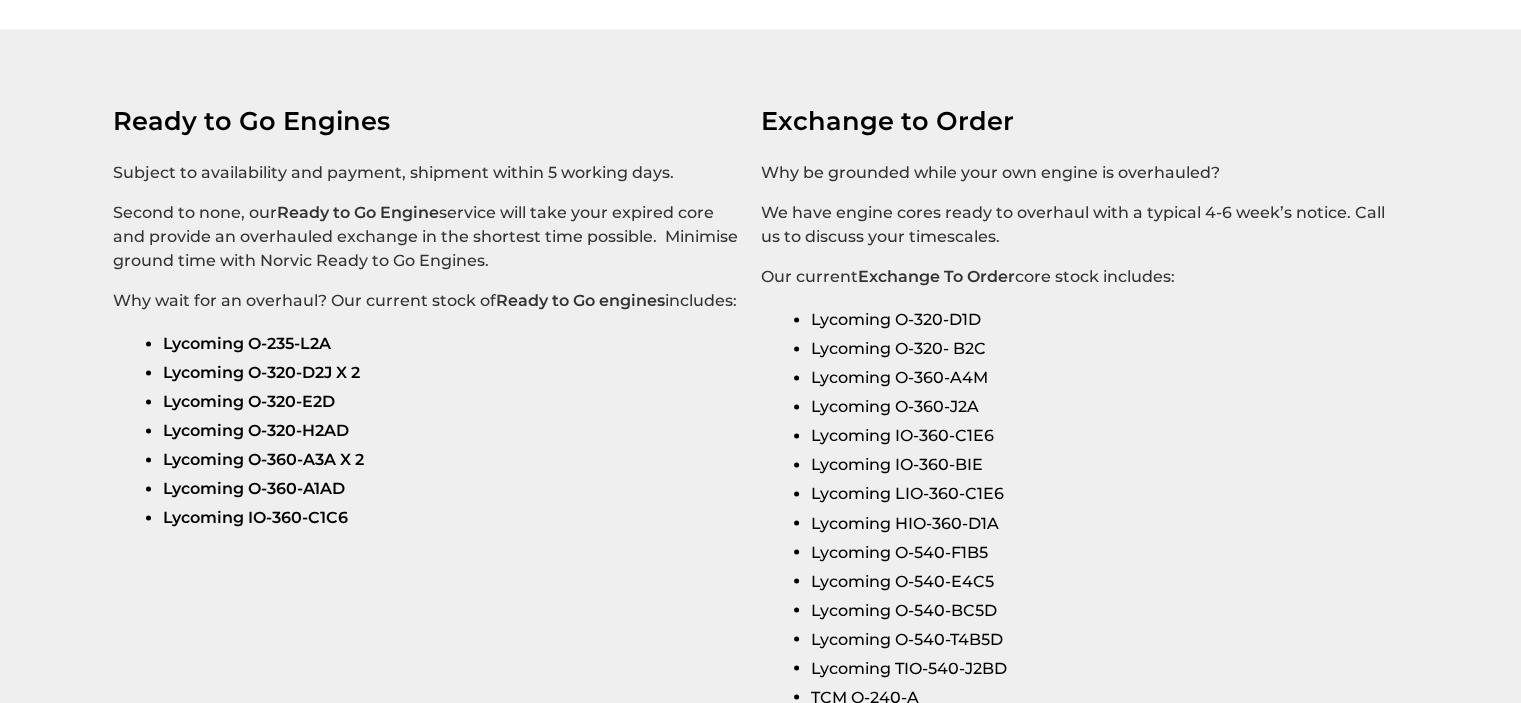 click on "Ready to Go Engines Subject to availability and payment, shipment within 5 working days. Second to none, our  Ready to Go Engine  service will take your expired core and provide an overhauled exchange in the shortest time possible.  Minimise ground time with Norvic Ready to Go Engines. Why wait for an overhaul? Our current stock of  Ready to Go engines  includes: Lycoming O-235-L2A Lycoming O-320-D2J X 2  Lycoming O-320-E2D Lycoming O-320-H2AD Lycoming O-360-A3A X 2 Lycoming O-360-A1AD Lycoming IO-360-C1C6 Exchange to Order Why be grounded while your own engine is overhauled? We have engine cores ready to overhaul with a typical 4-6 week’s notice. Call us to discuss your timescales. Our current  Exchange To Order  core stock includes: Lycoming O-320-D1D Lycoming O-320- B2C Lycoming O-360-A4M Lycoming O-360-J2A Lycoming IO-360-C1E6 Lycoming IO-360-BIE Lycoming LIO-360-C1E6 Lycoming HIO-360-D1A Lycoming O-540-F1B5 Lycoming O-540-E4C5 Lycoming O-540-BC5D Lycoming O-540-T4B5D Lycoming TIO-540-J2BD" at bounding box center [760, 467] 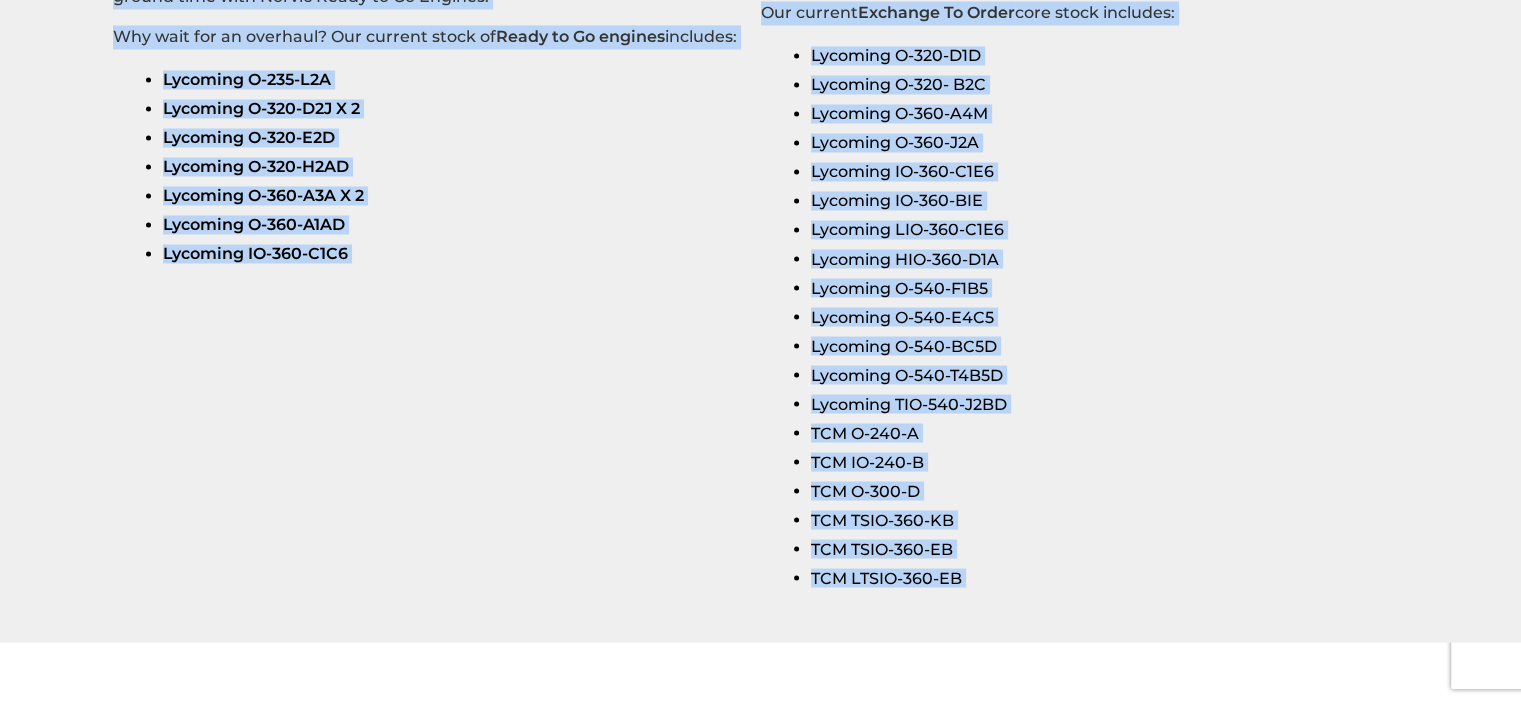 scroll, scrollTop: 3565, scrollLeft: 0, axis: vertical 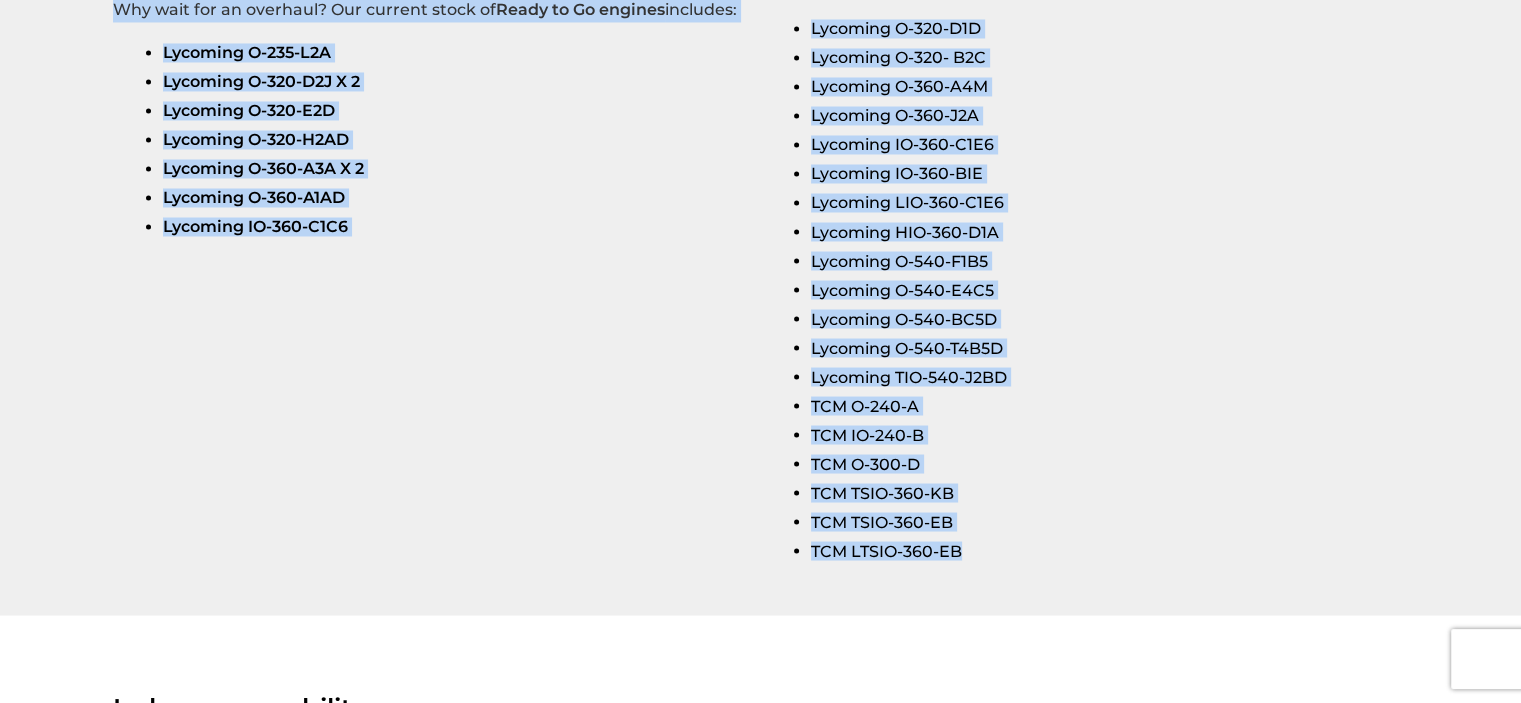 drag, startPoint x: 118, startPoint y: 102, endPoint x: 976, endPoint y: 541, distance: 963.7868 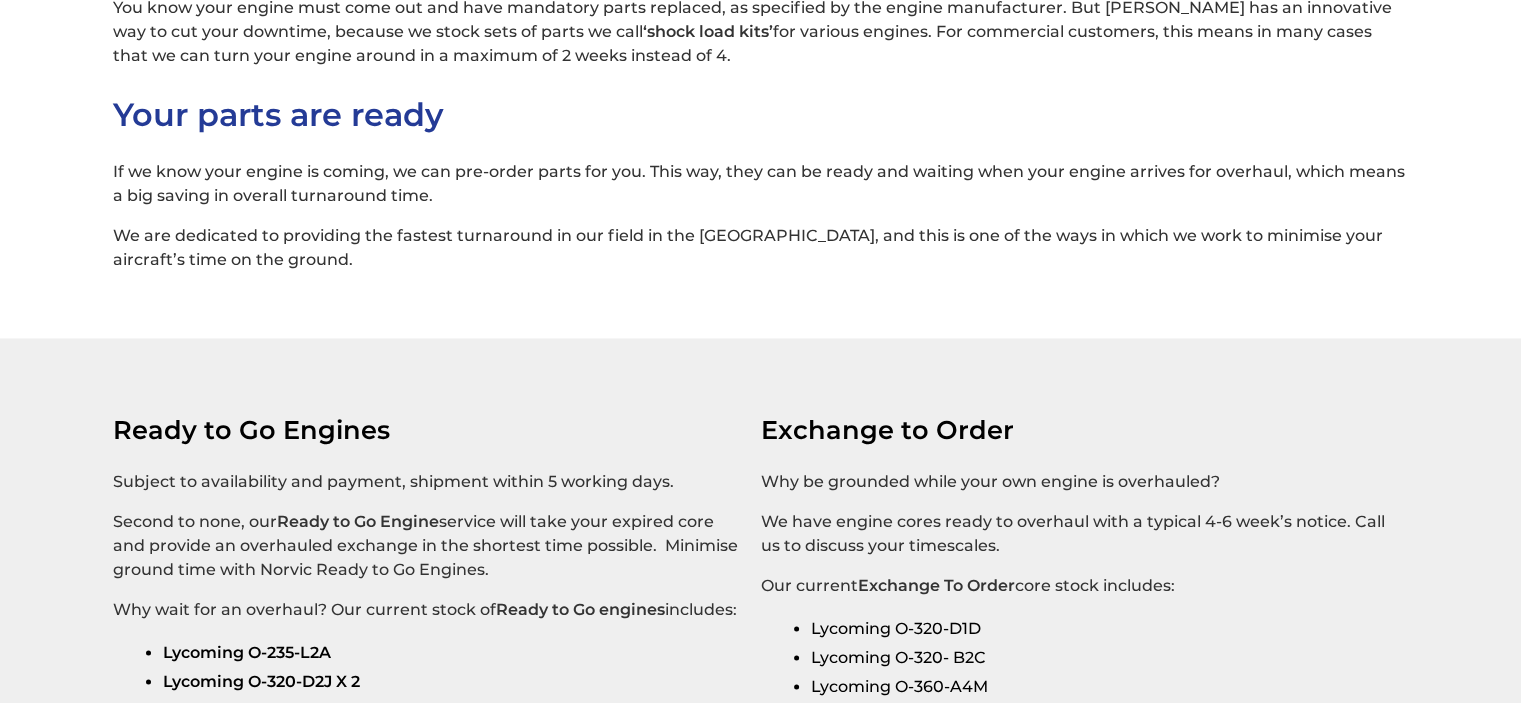 scroll, scrollTop: 3165, scrollLeft: 0, axis: vertical 